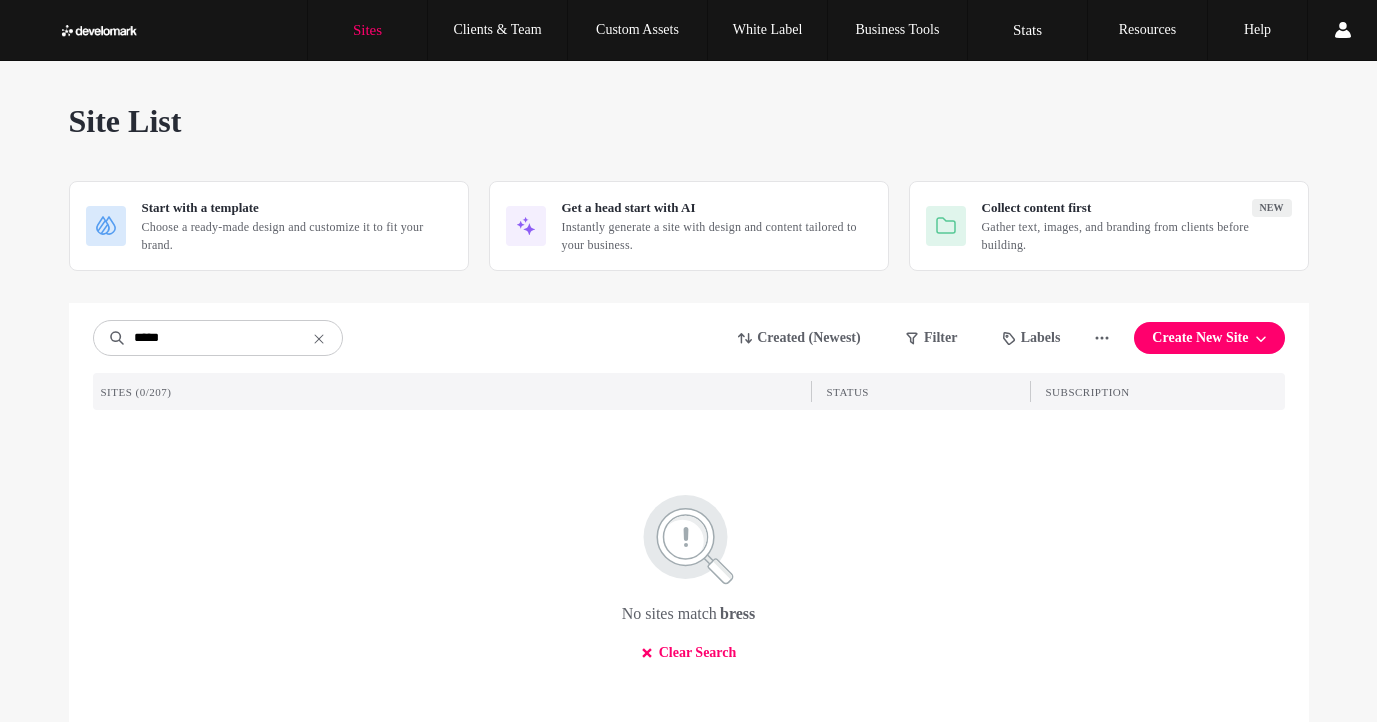 scroll, scrollTop: 0, scrollLeft: 0, axis: both 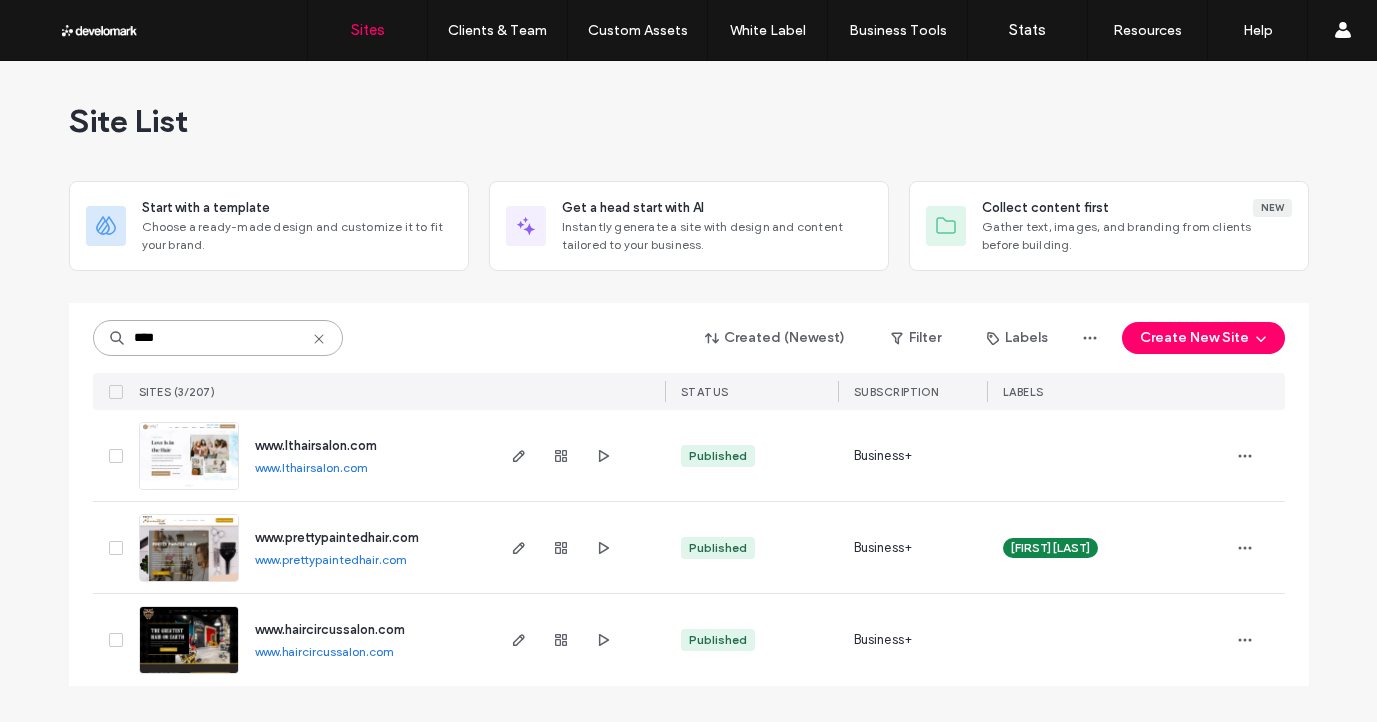 type on "****" 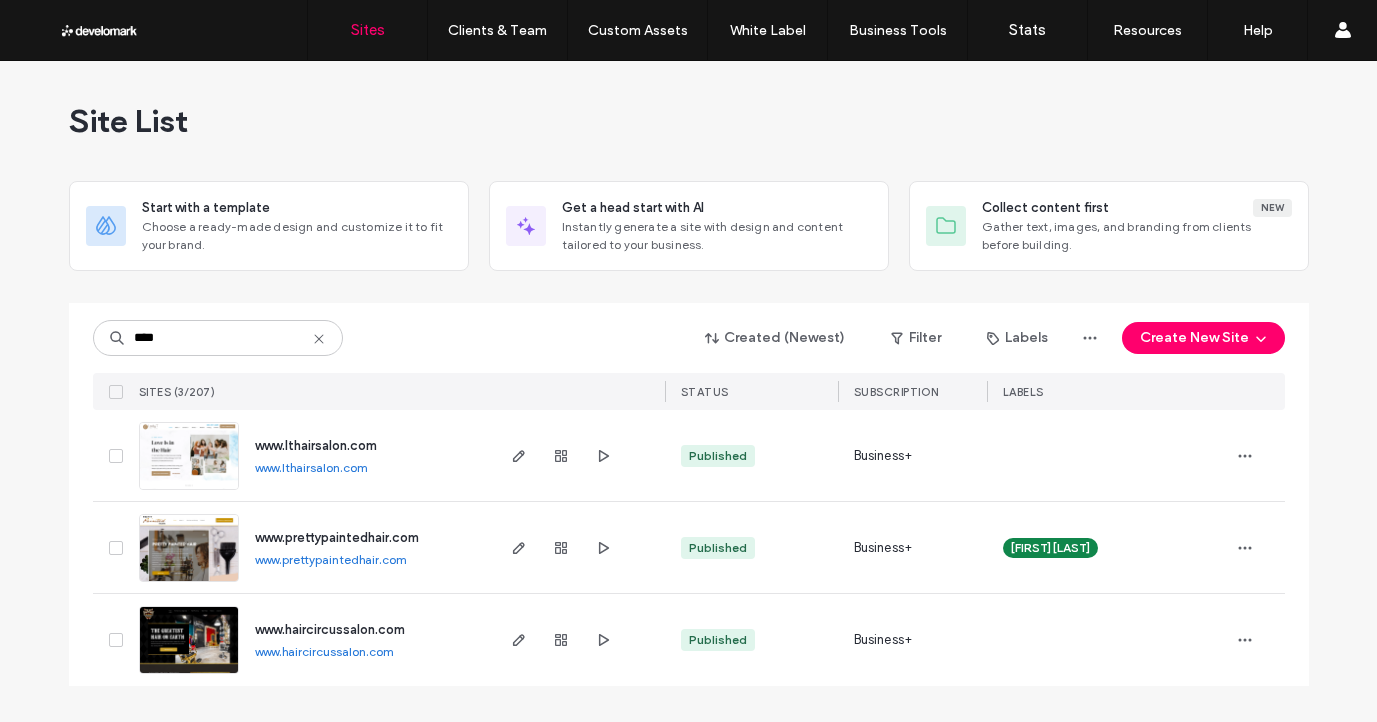 click on "www.prettypaintedhair.com" at bounding box center (331, 559) 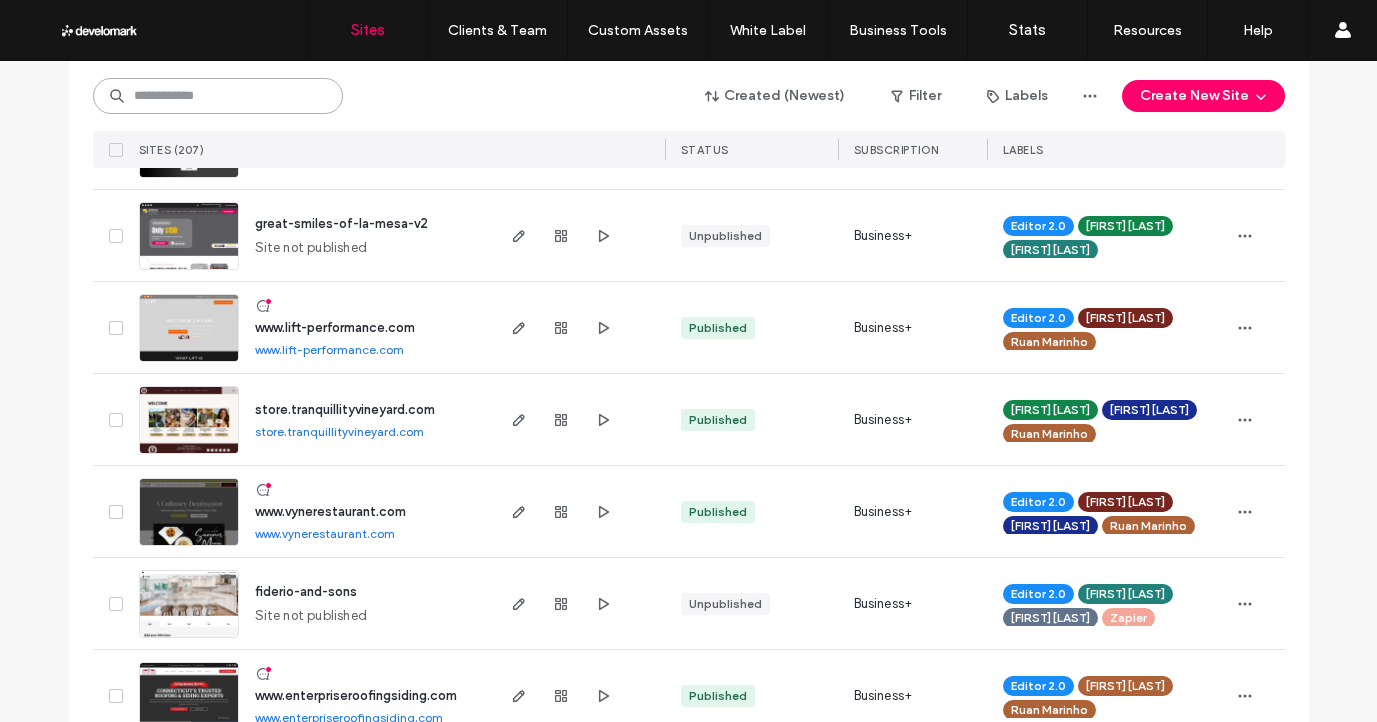 scroll, scrollTop: 1049, scrollLeft: 0, axis: vertical 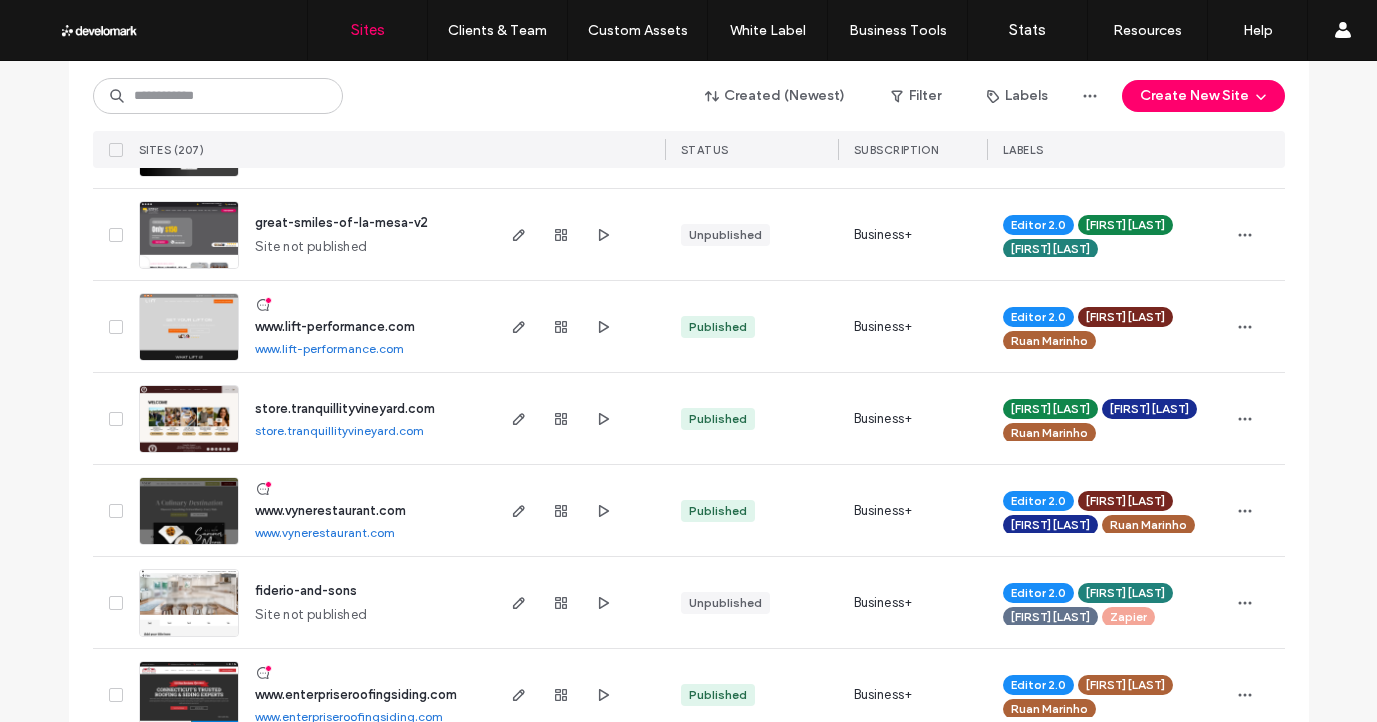 click on "www.lift-performance.com" at bounding box center [329, 348] 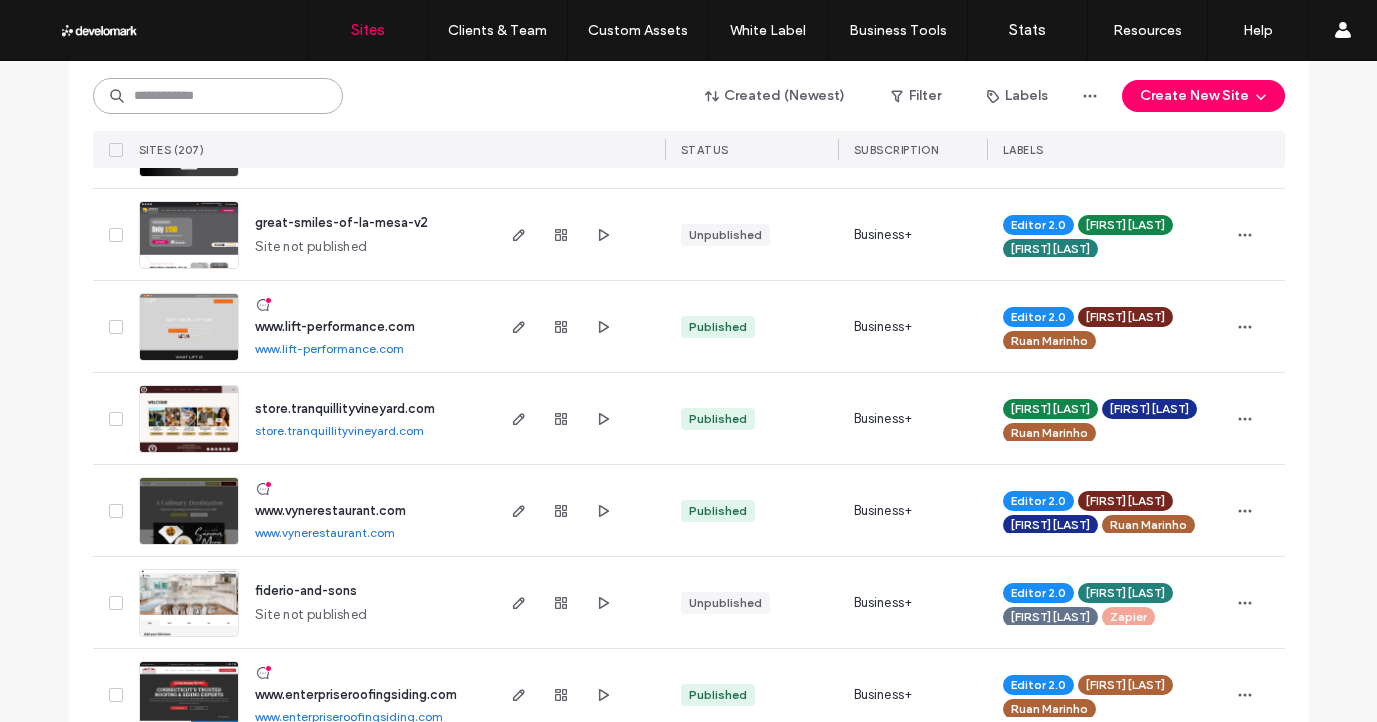 click at bounding box center [218, 96] 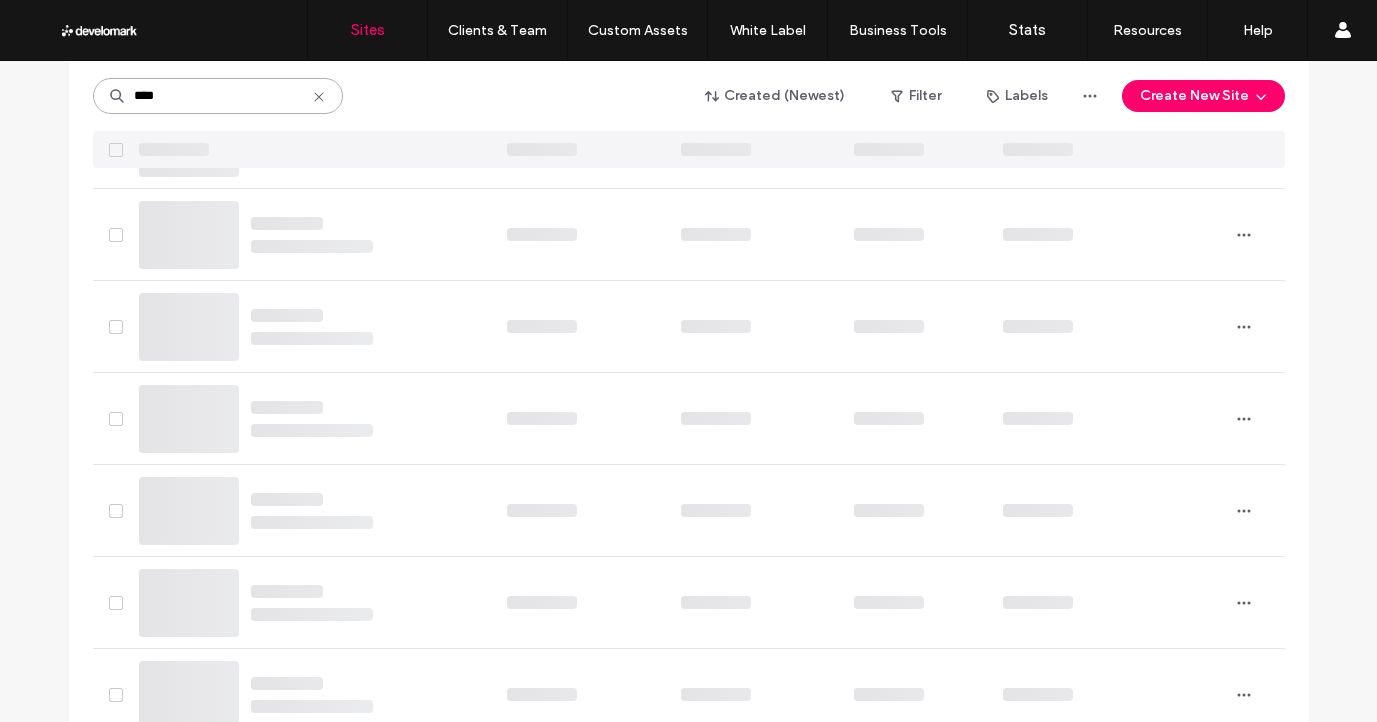 scroll, scrollTop: 0, scrollLeft: 0, axis: both 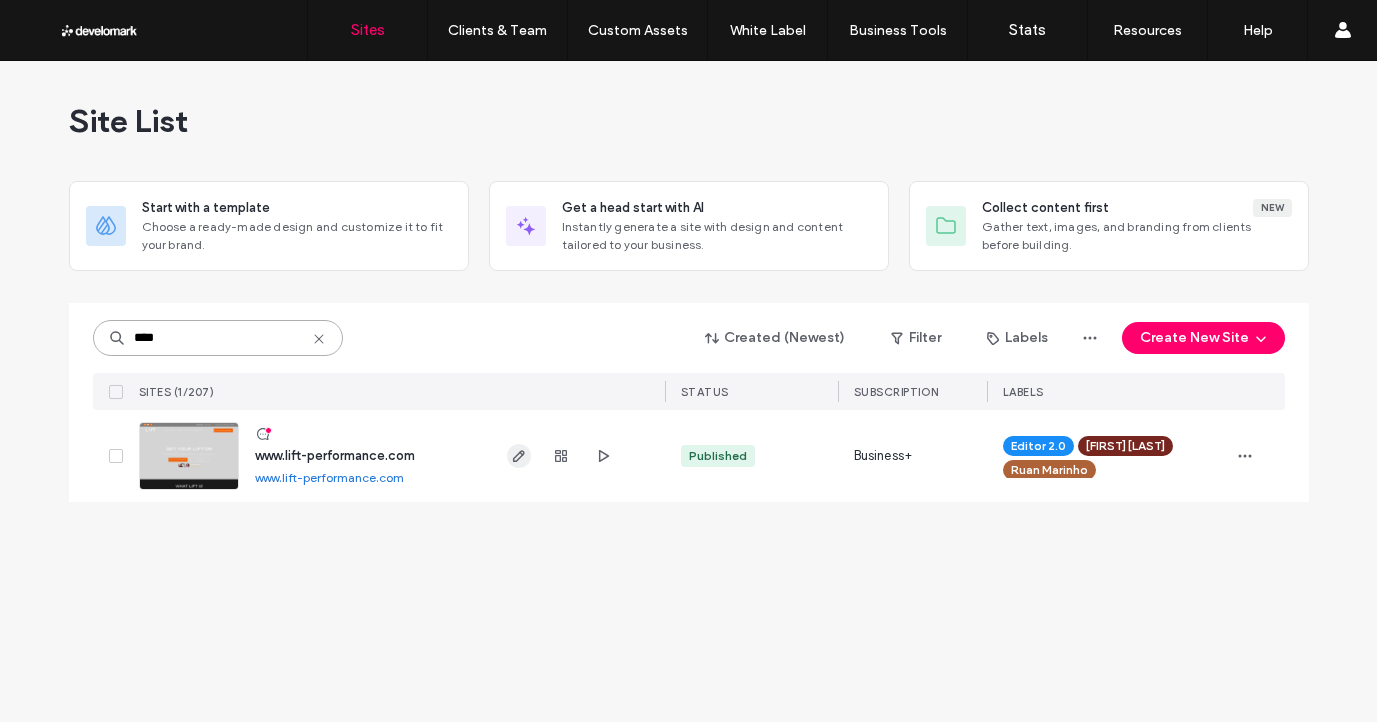 type on "****" 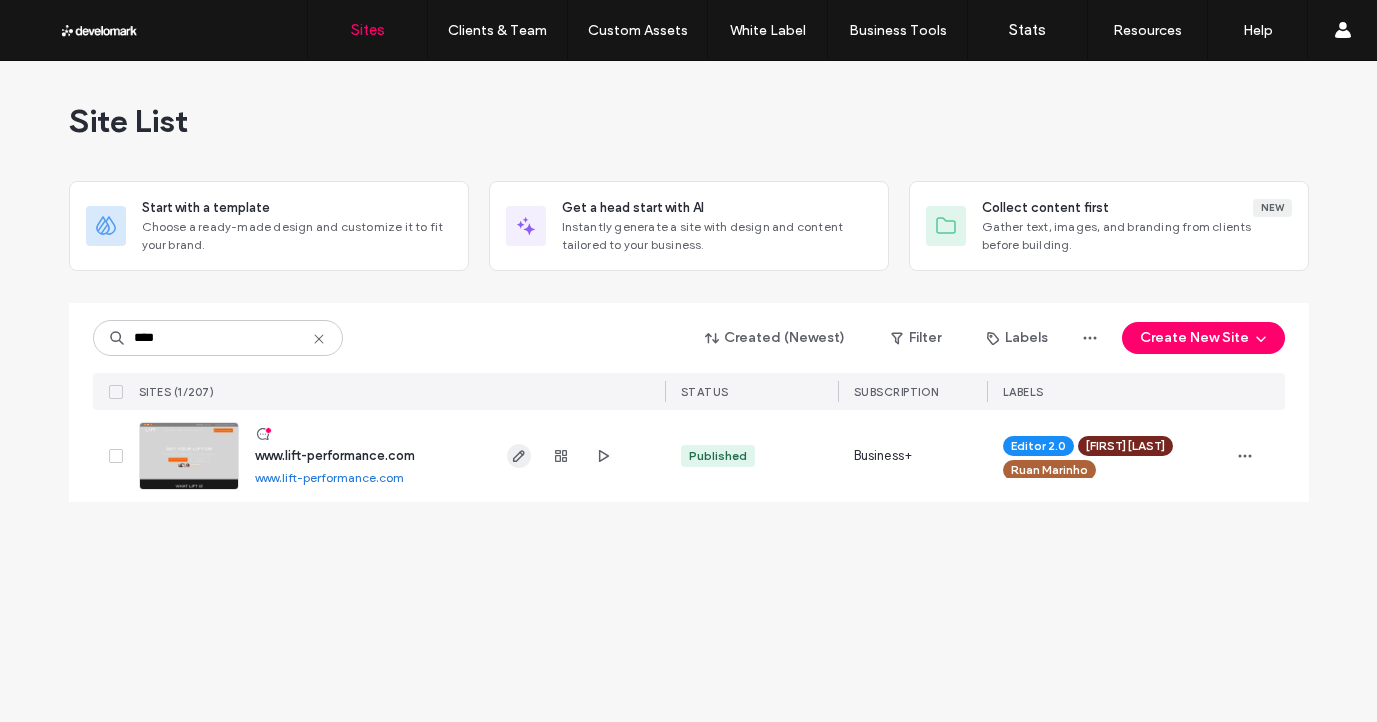 click 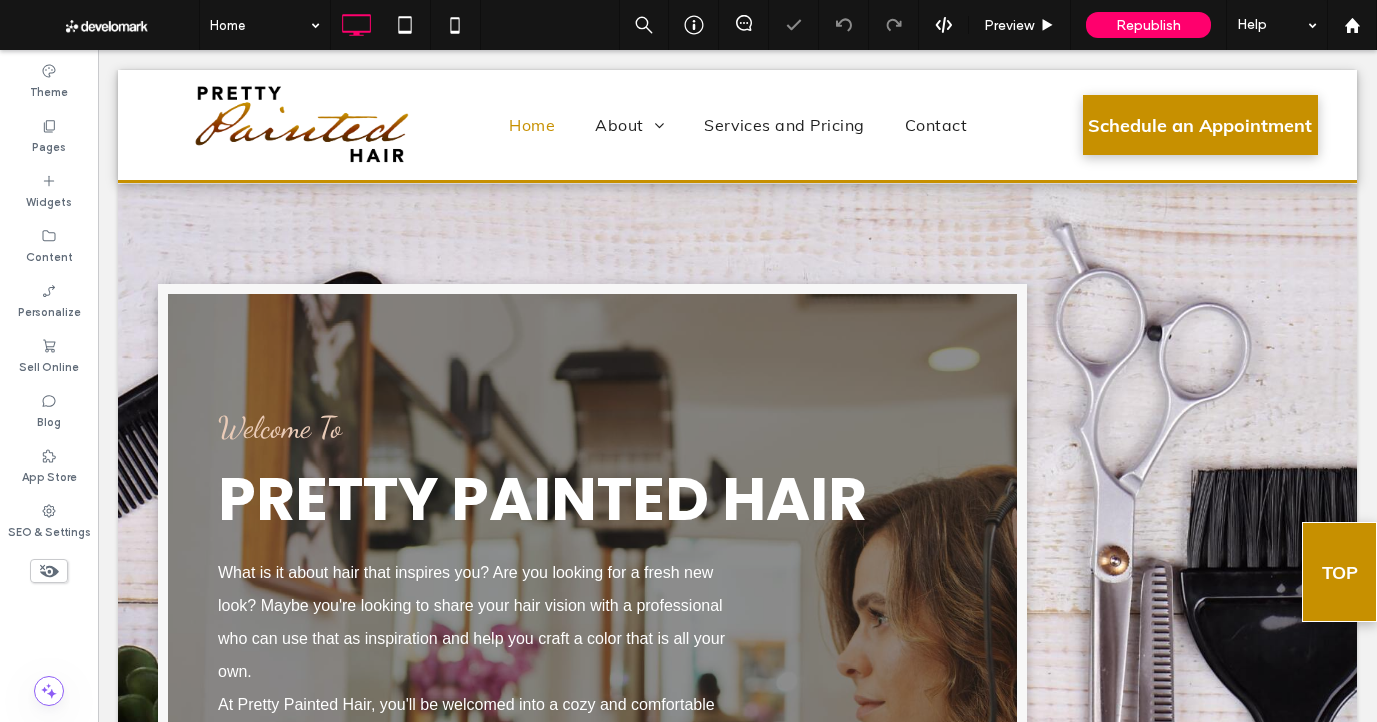 scroll, scrollTop: 1009, scrollLeft: 0, axis: vertical 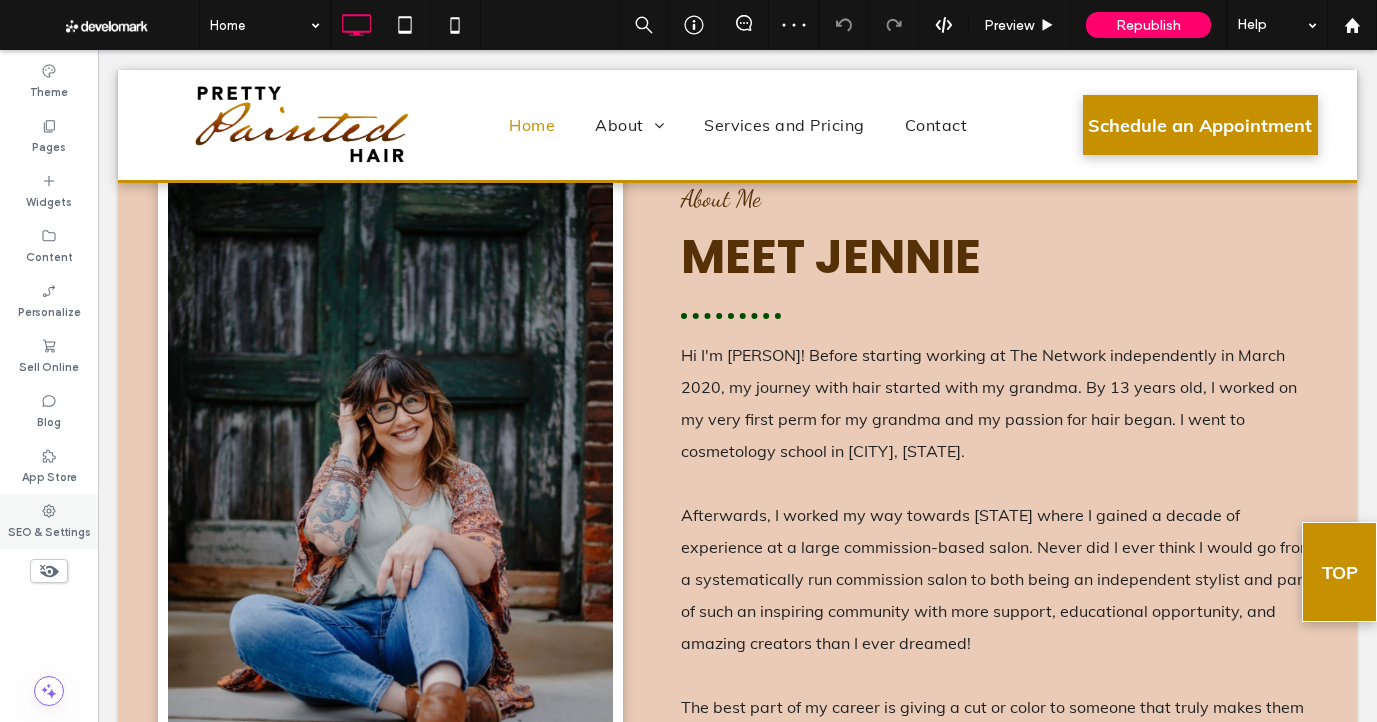 click on "SEO & Settings" at bounding box center [49, 530] 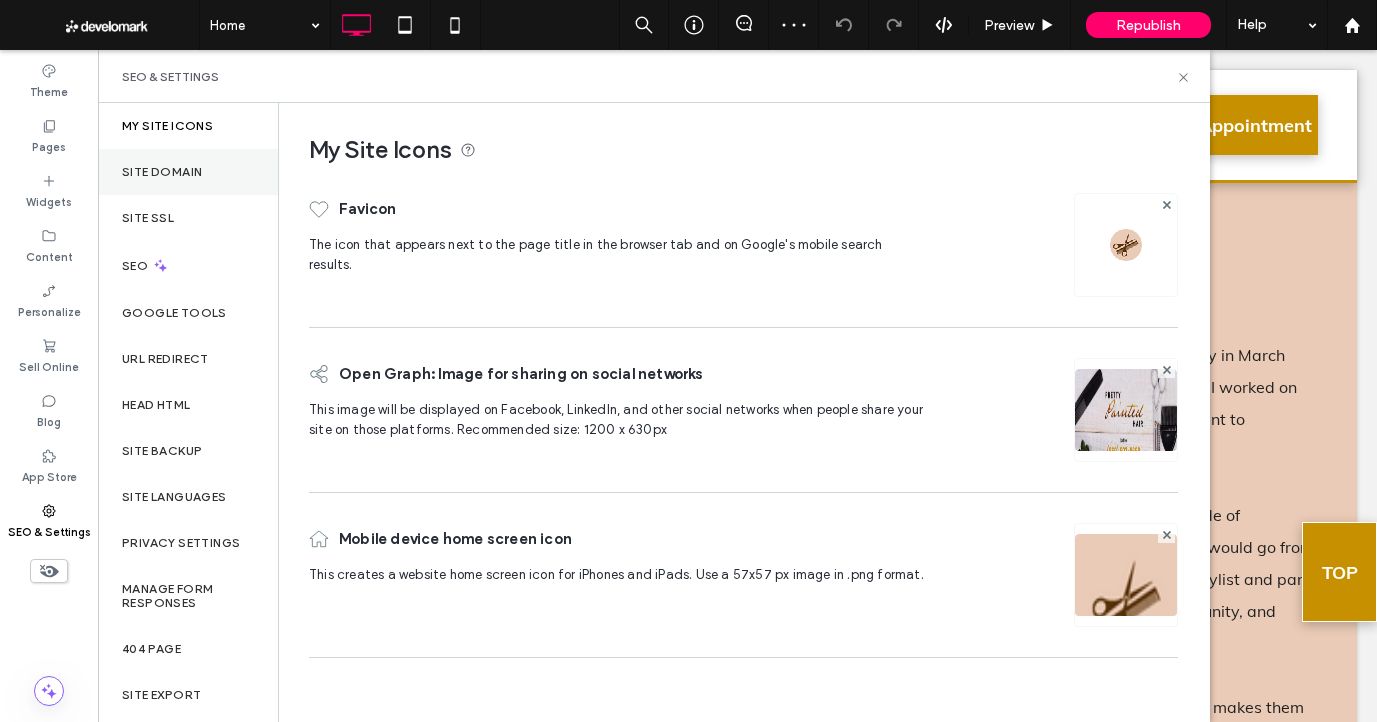 click on "Site Domain" at bounding box center [162, 172] 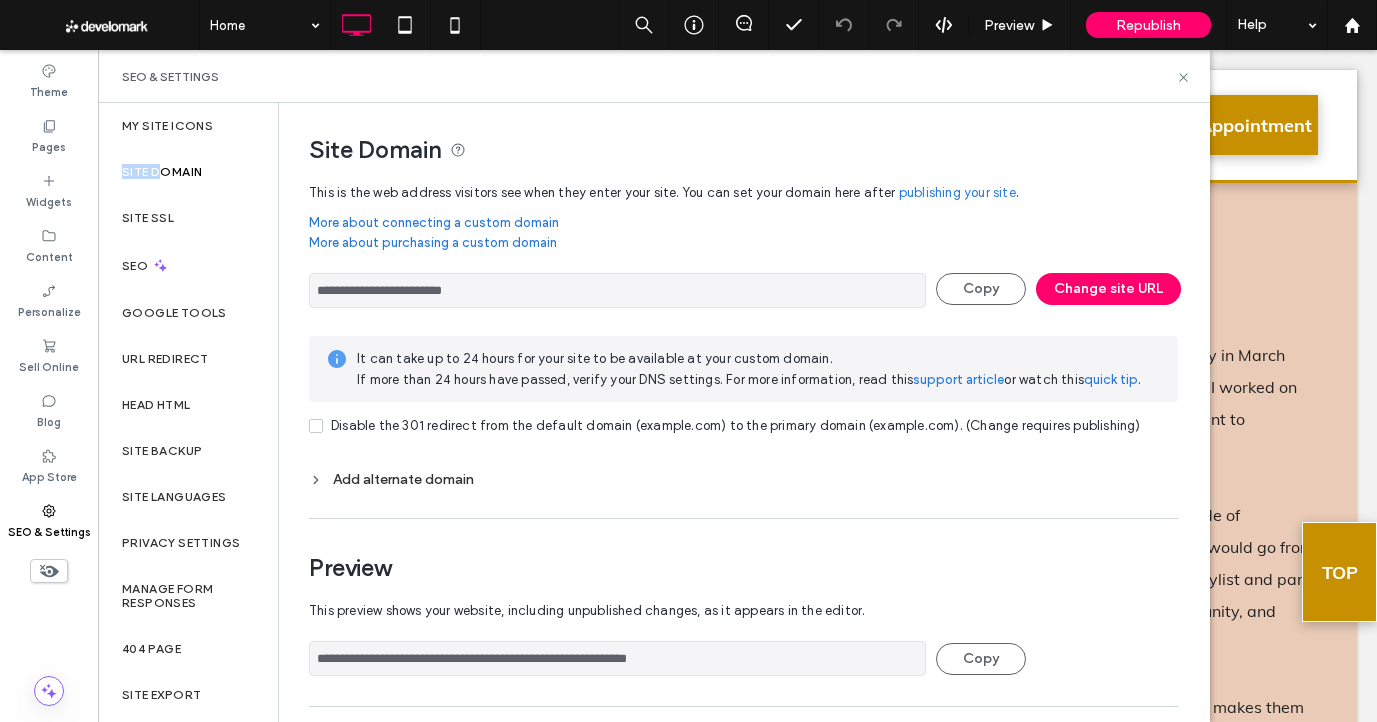 scroll, scrollTop: 143, scrollLeft: 0, axis: vertical 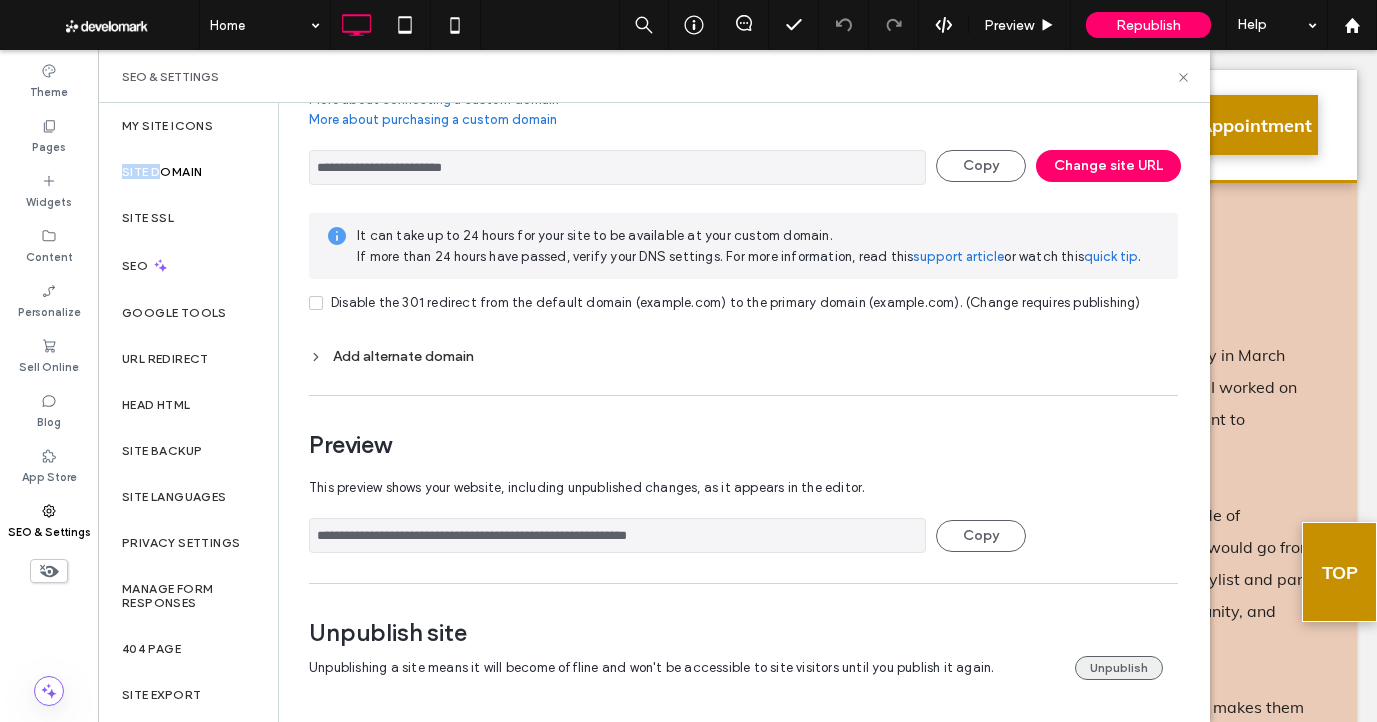 click on "Unpublish" at bounding box center [1119, 668] 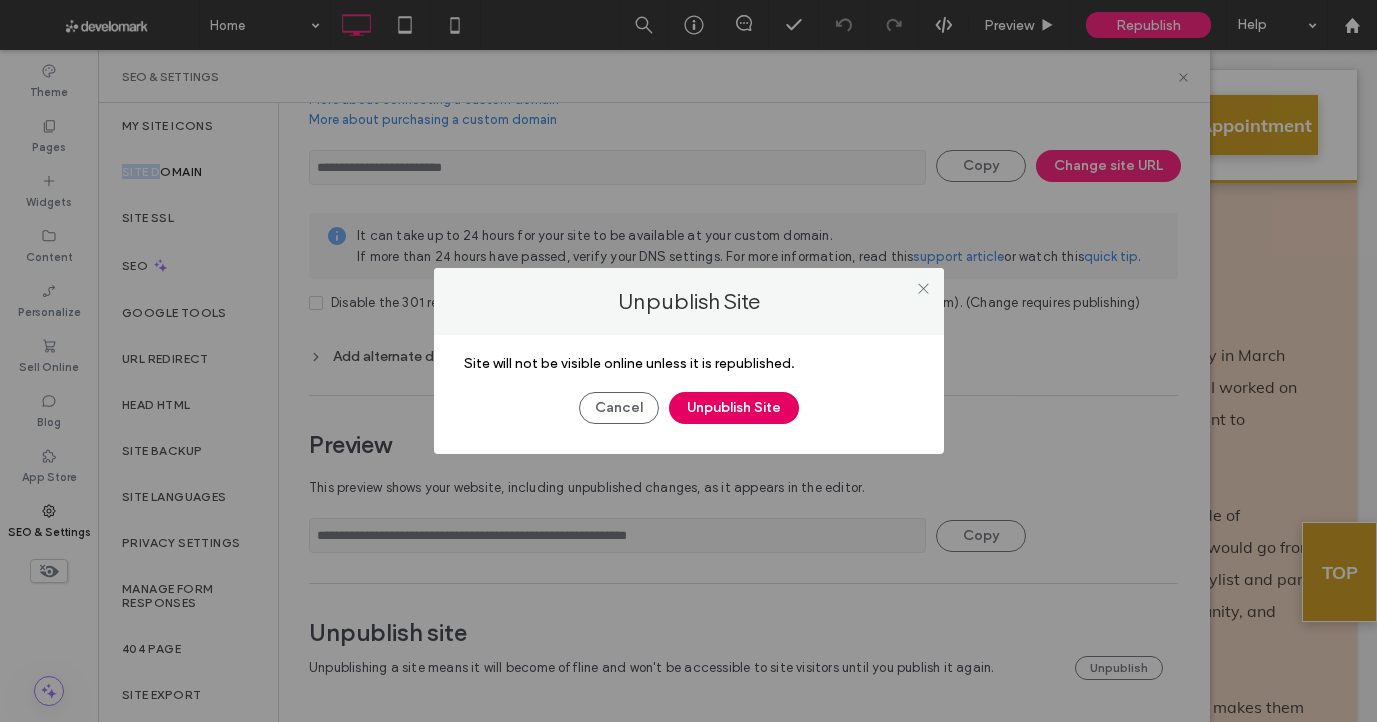 click on "Unpublish Site" at bounding box center [734, 408] 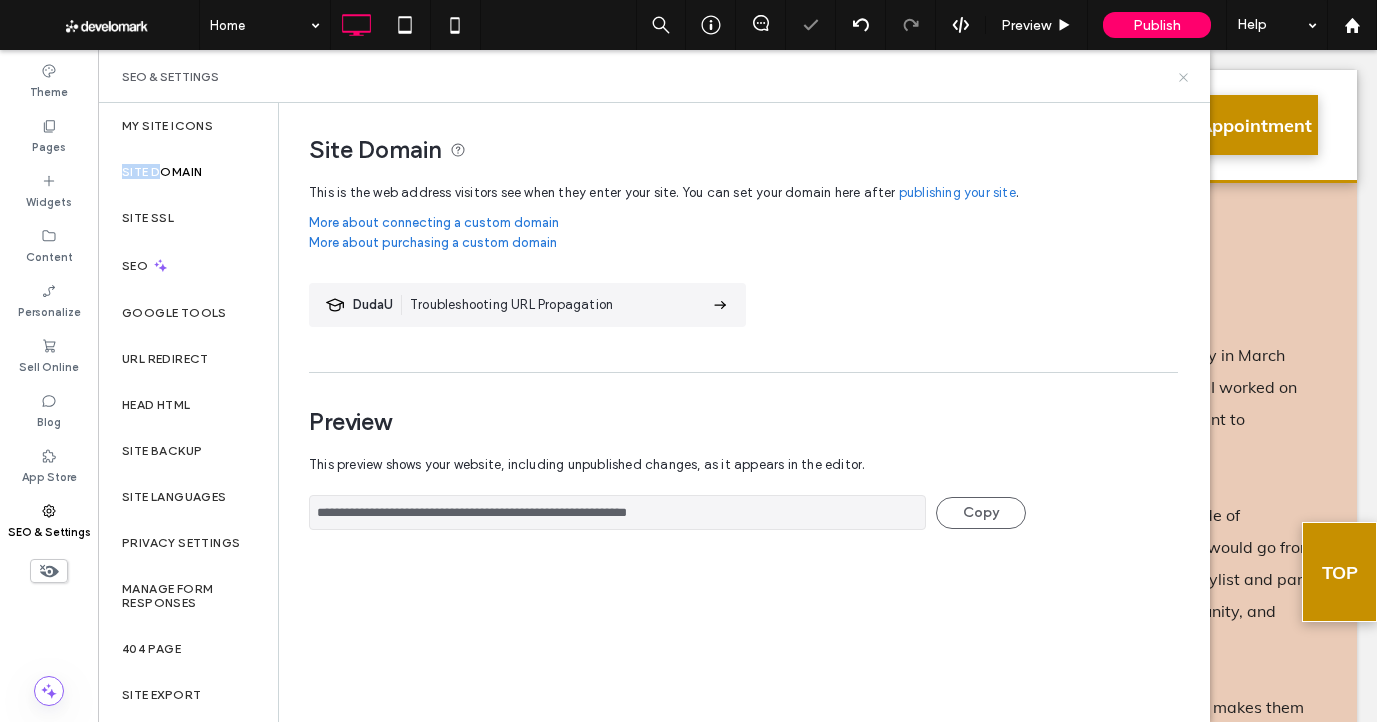scroll, scrollTop: 0, scrollLeft: 0, axis: both 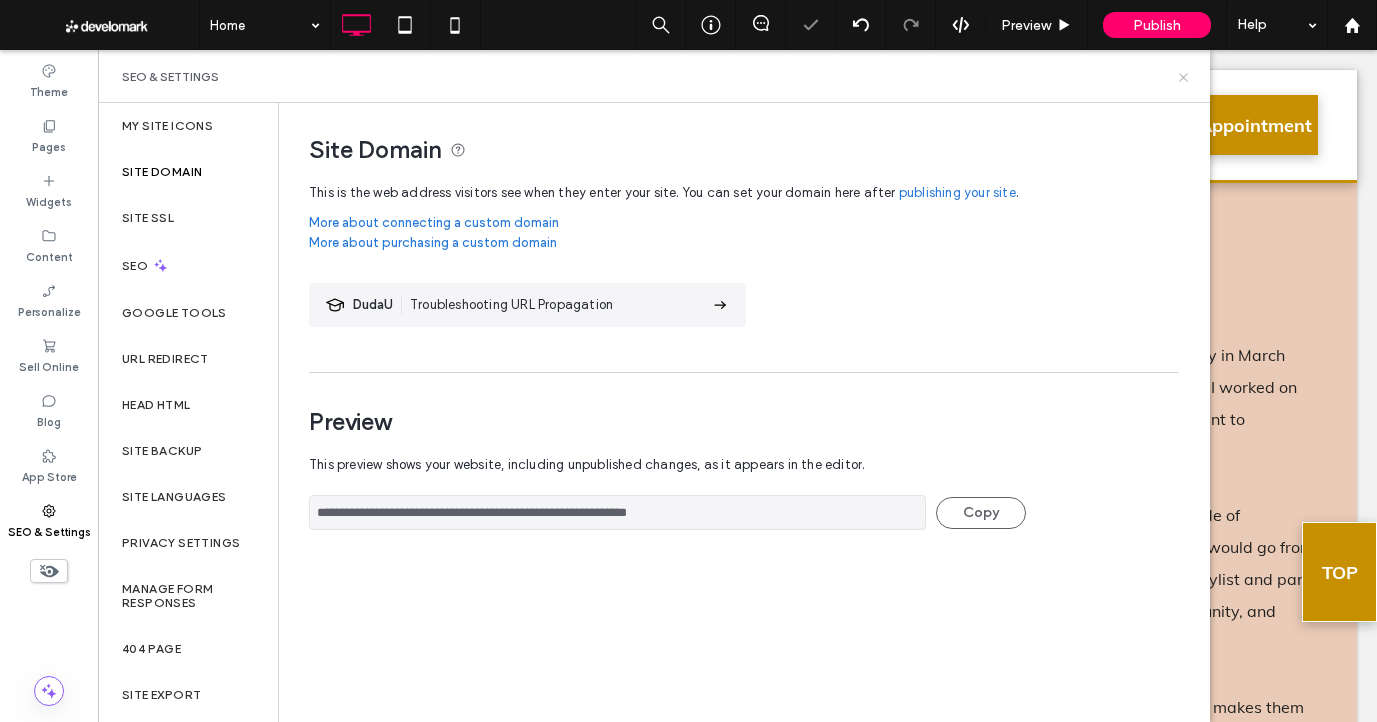 click 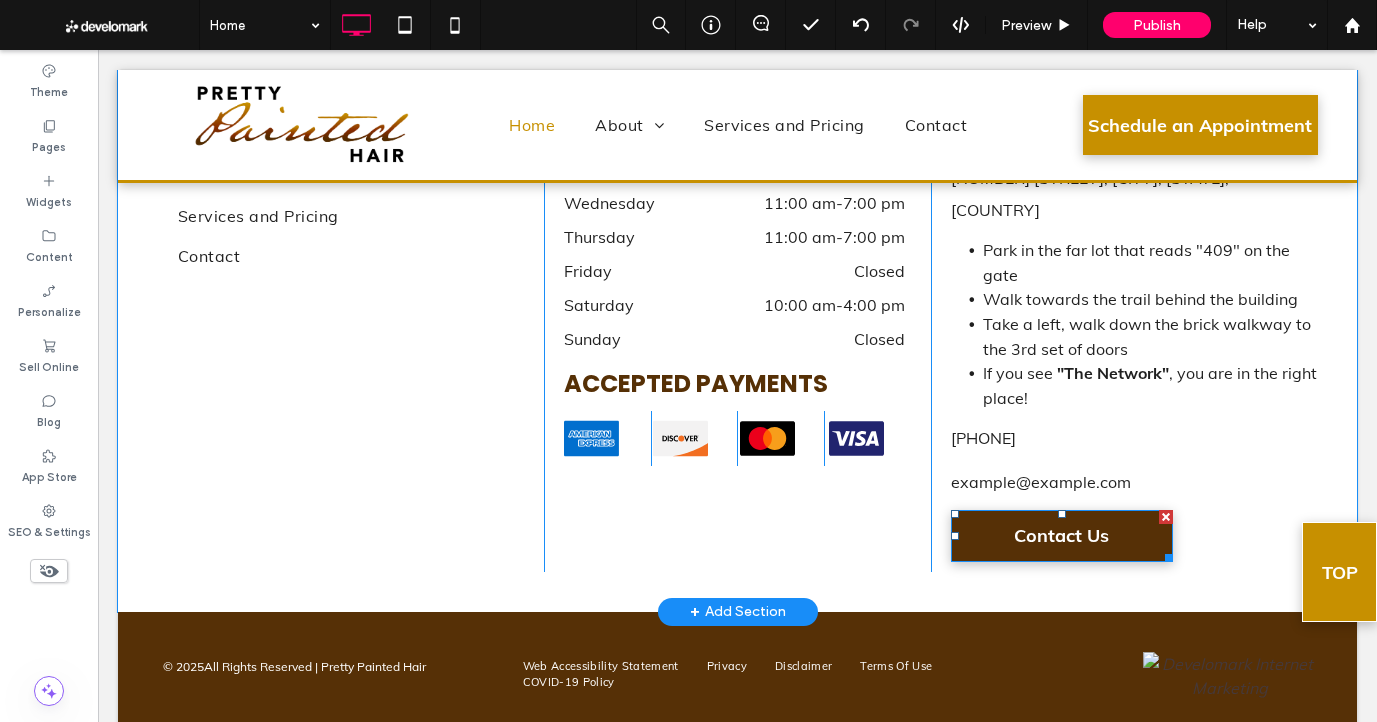 scroll, scrollTop: 4326, scrollLeft: 0, axis: vertical 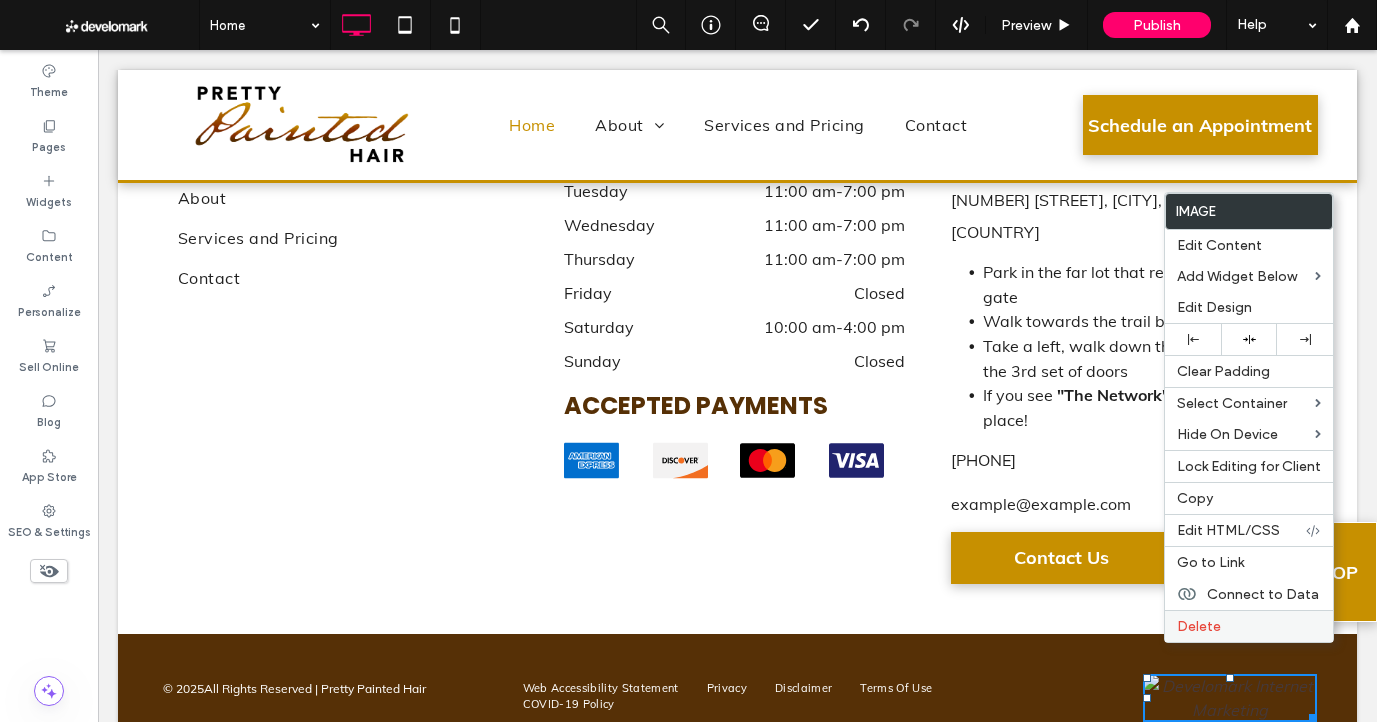 click on "Delete" at bounding box center (1199, 626) 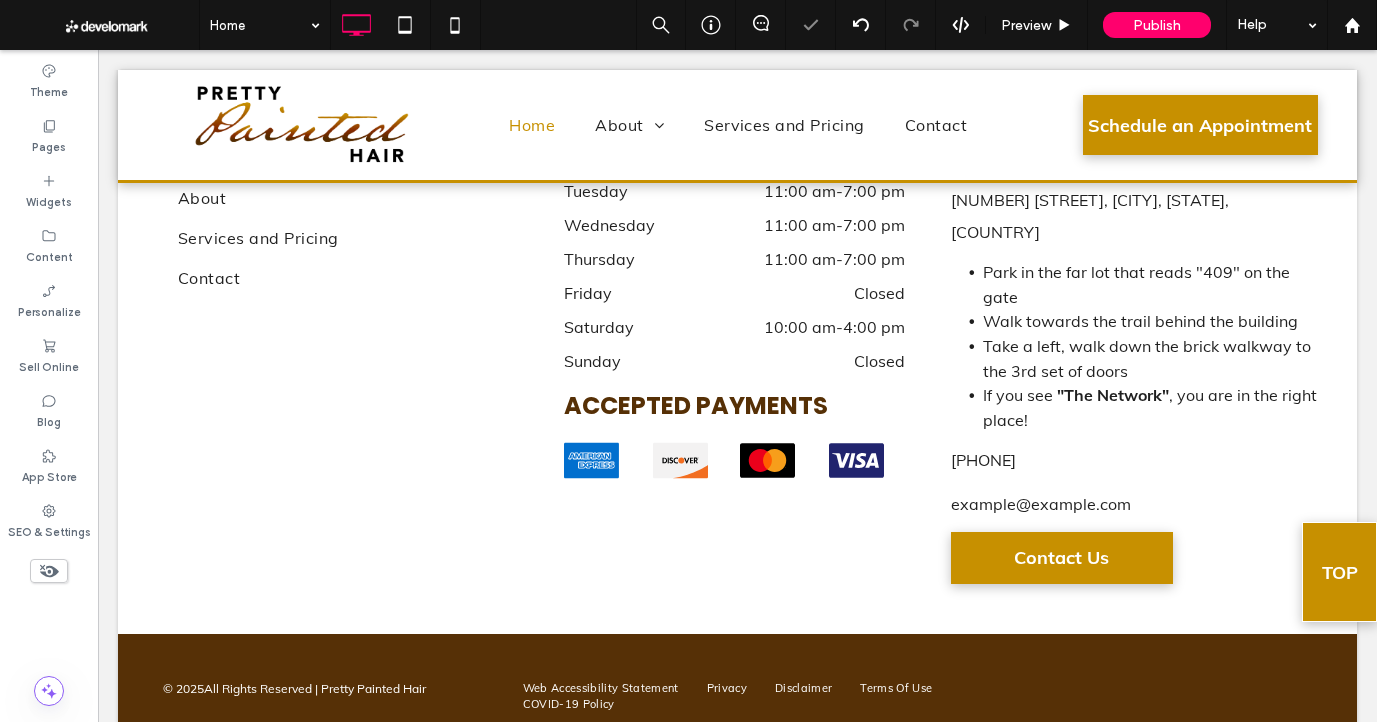 scroll, scrollTop: 4324, scrollLeft: 0, axis: vertical 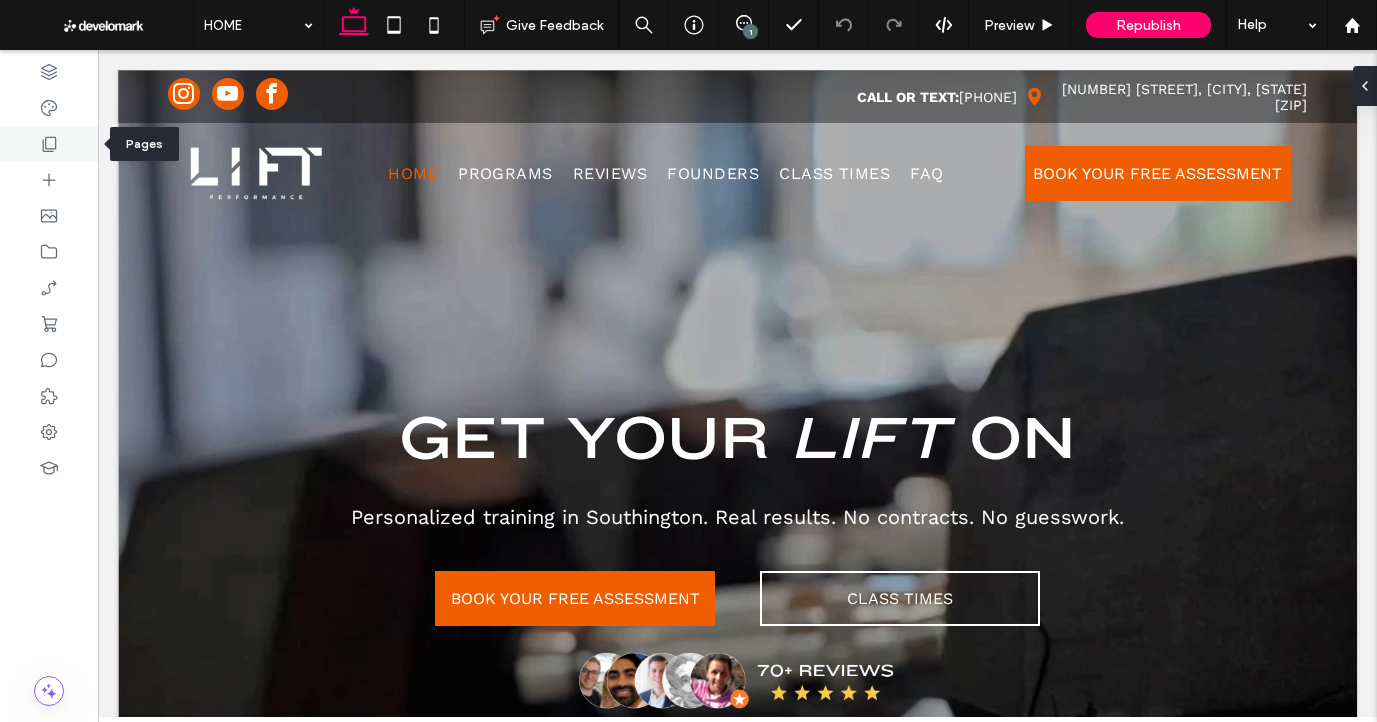 click 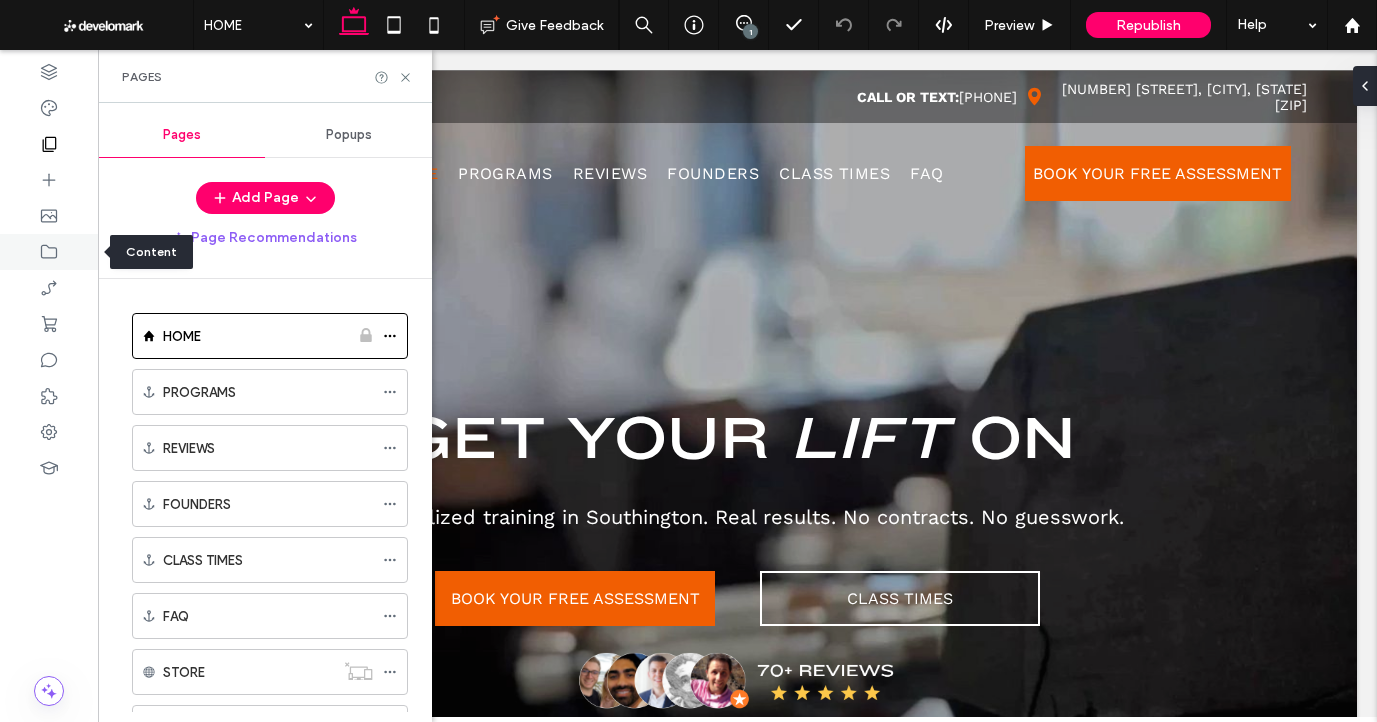 click 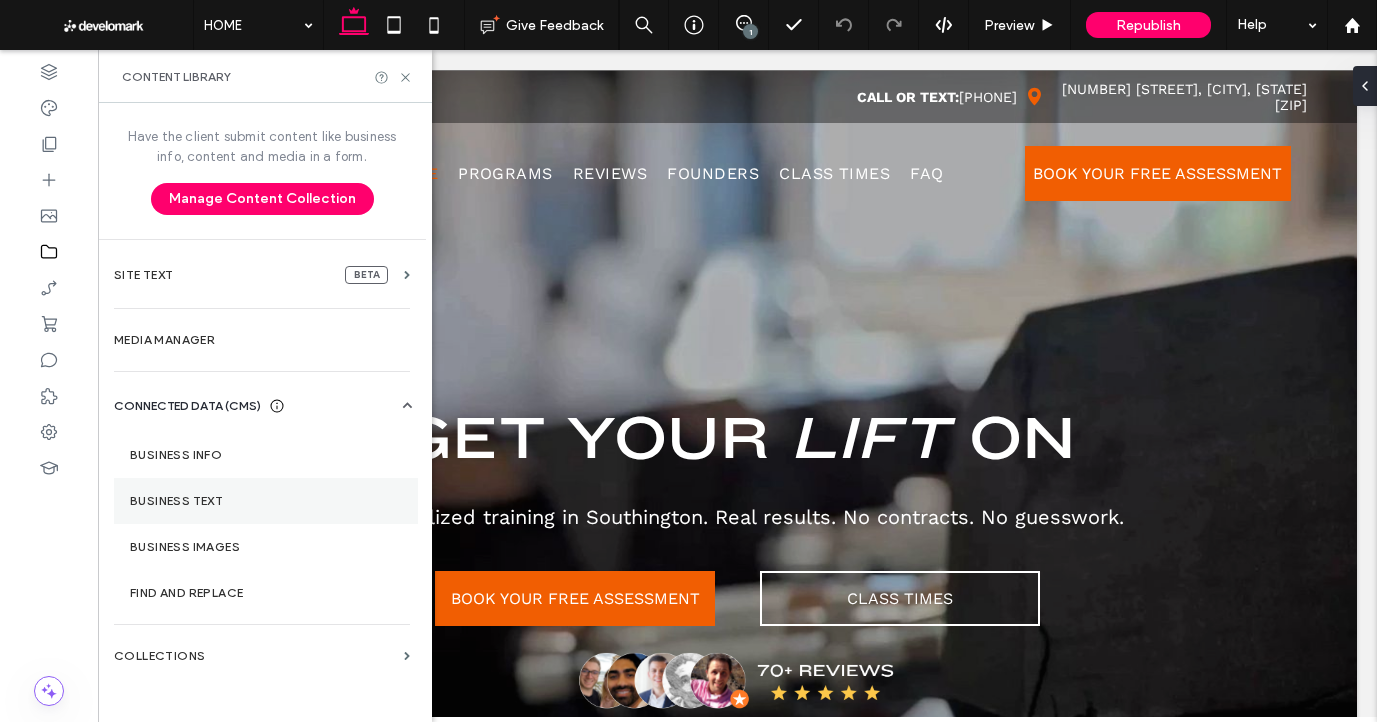 click on "Business Text" at bounding box center (266, 501) 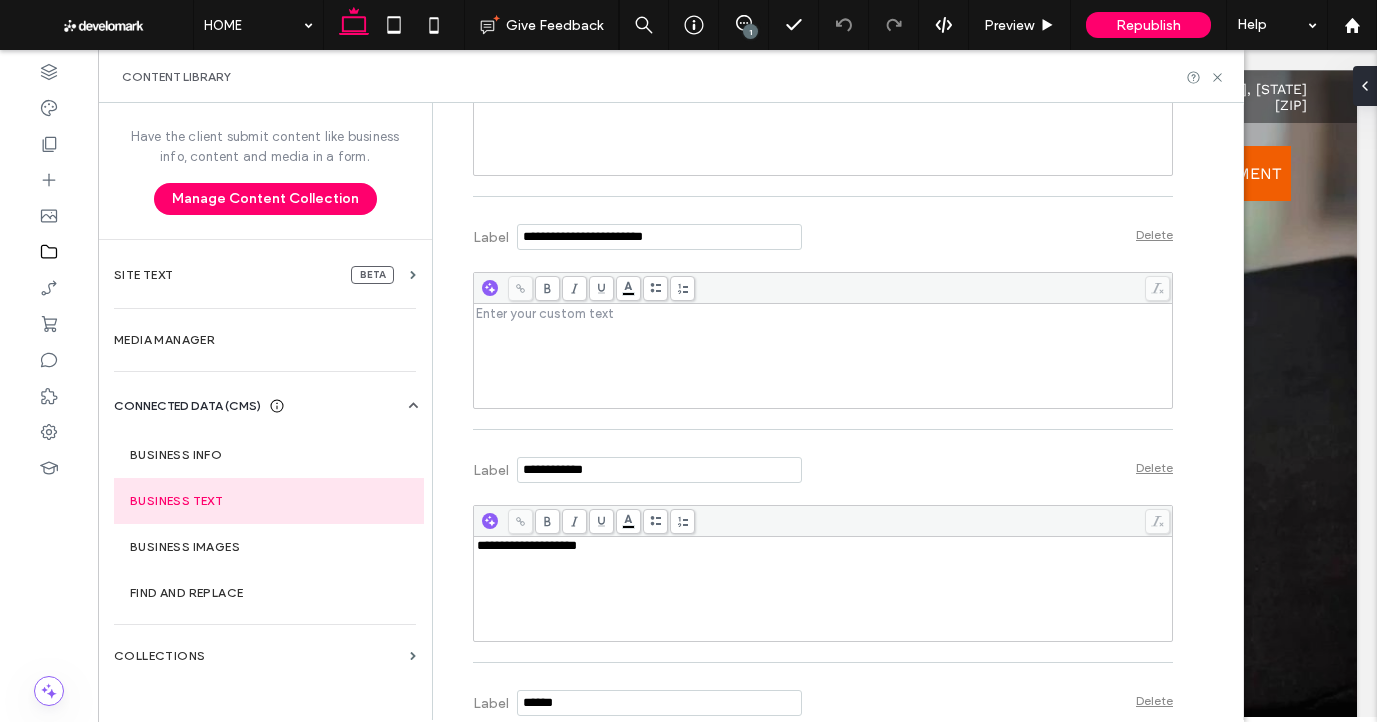 scroll, scrollTop: 5454, scrollLeft: 0, axis: vertical 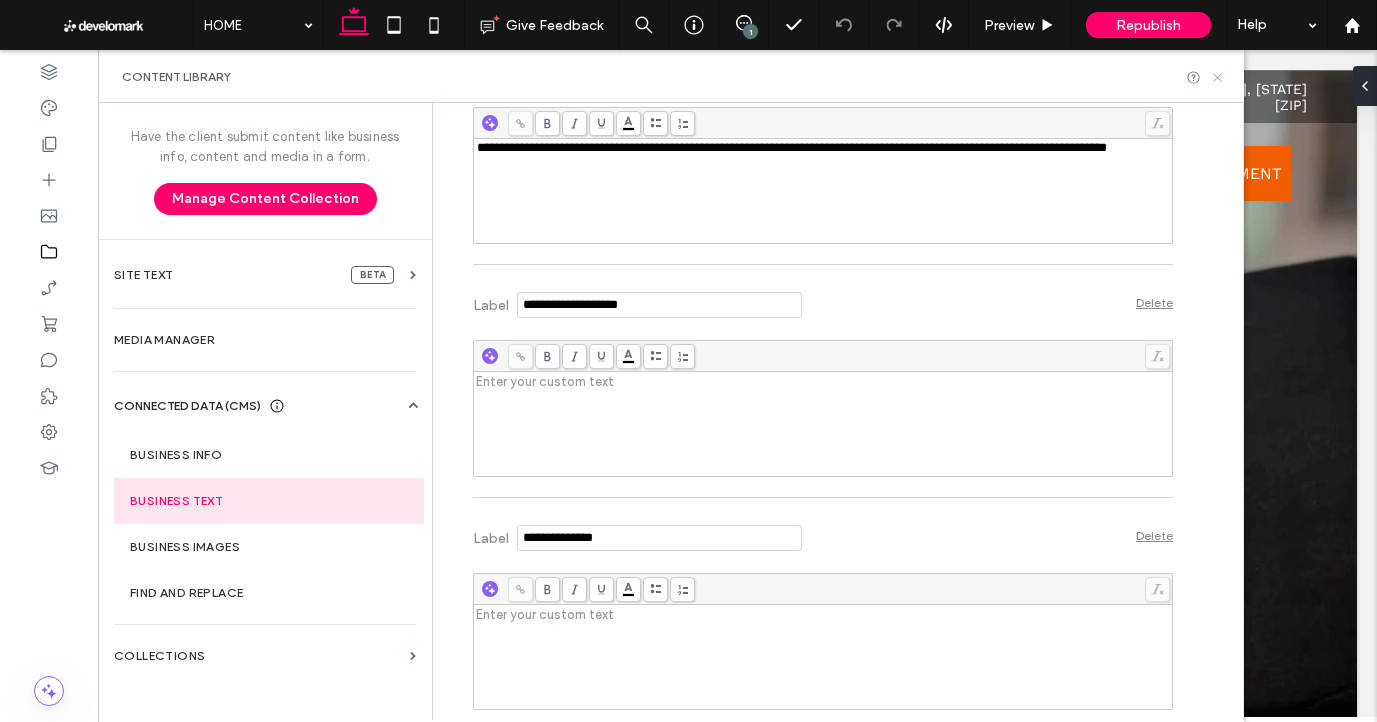 drag, startPoint x: 1220, startPoint y: 69, endPoint x: 1121, endPoint y: 19, distance: 110.909874 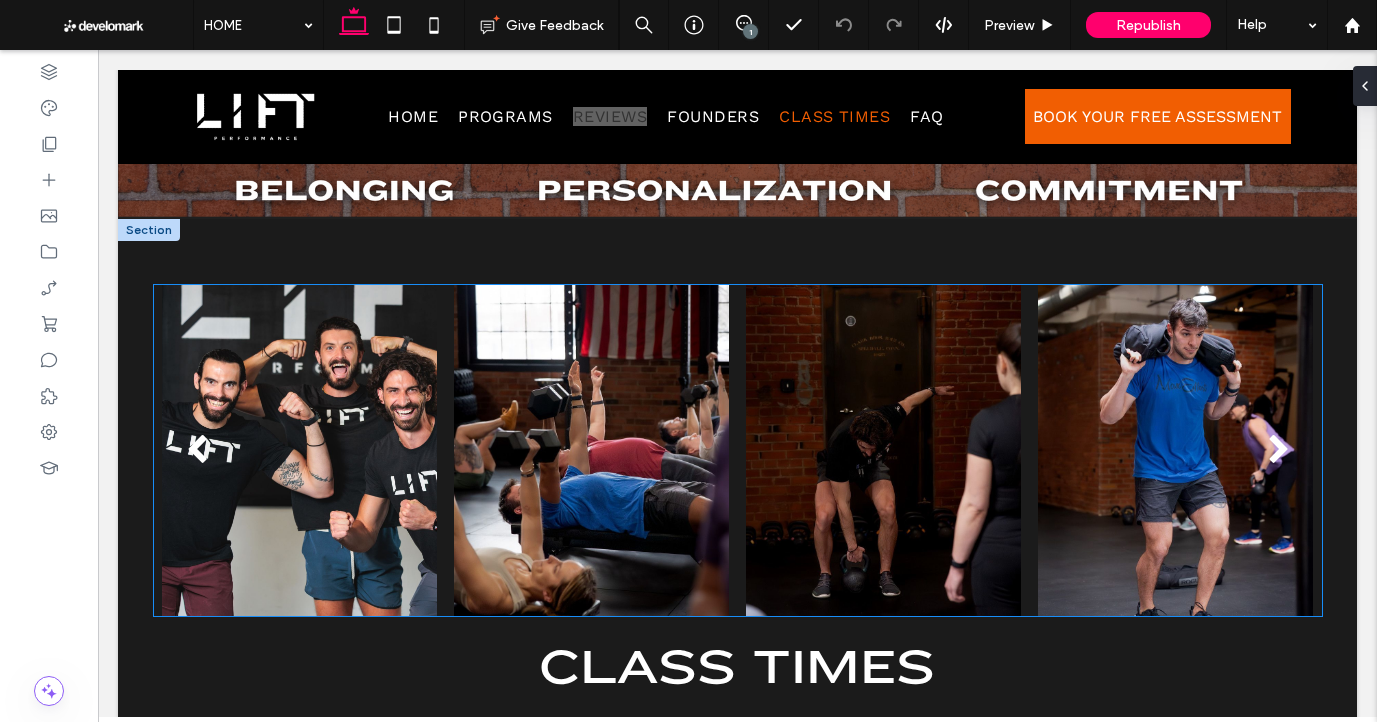scroll, scrollTop: 6255, scrollLeft: 0, axis: vertical 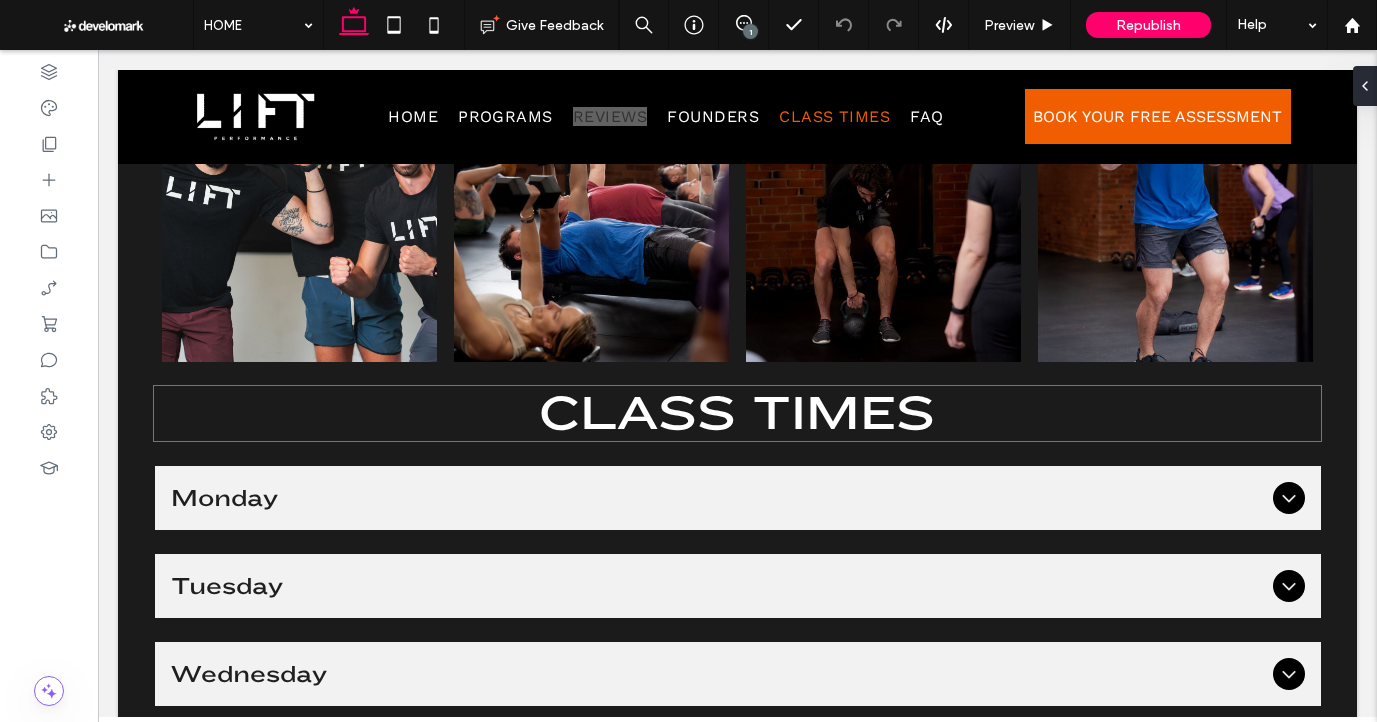 click on "CLASS TIMES" at bounding box center [737, 413] 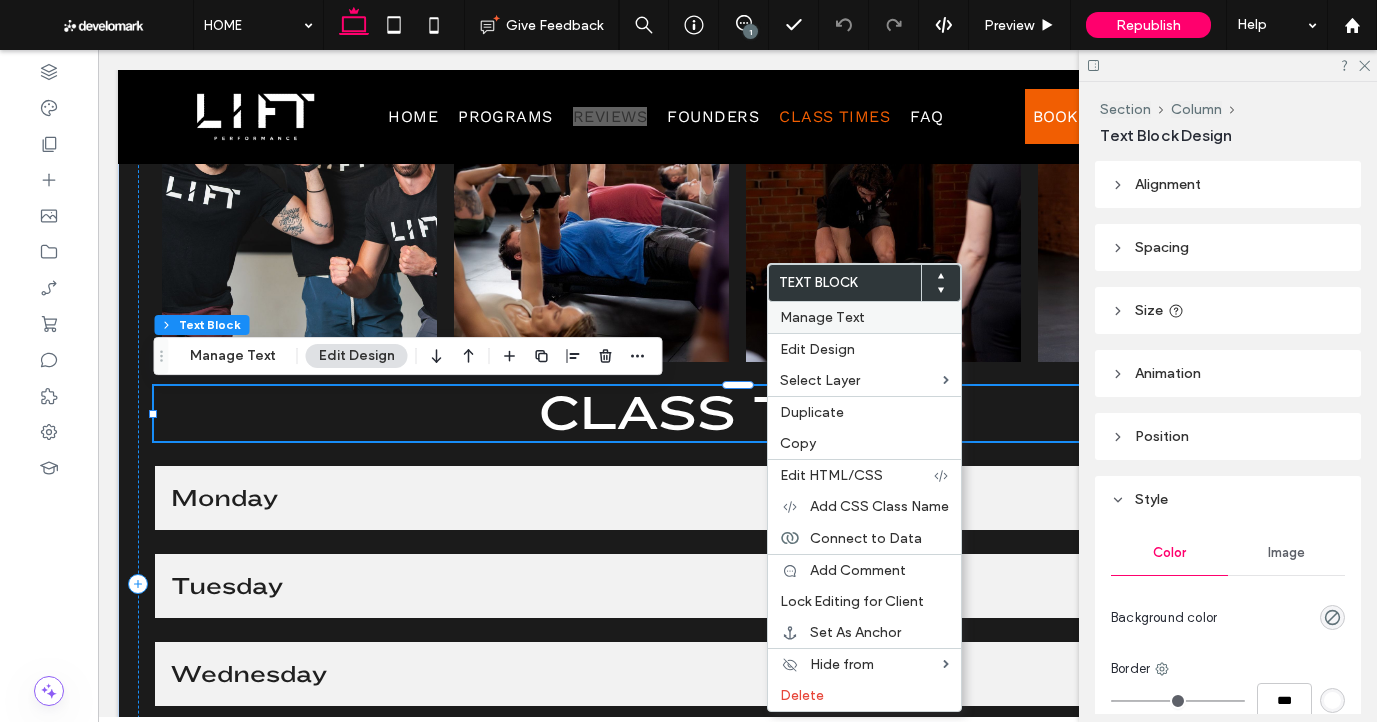 click on "Manage Text" at bounding box center (822, 317) 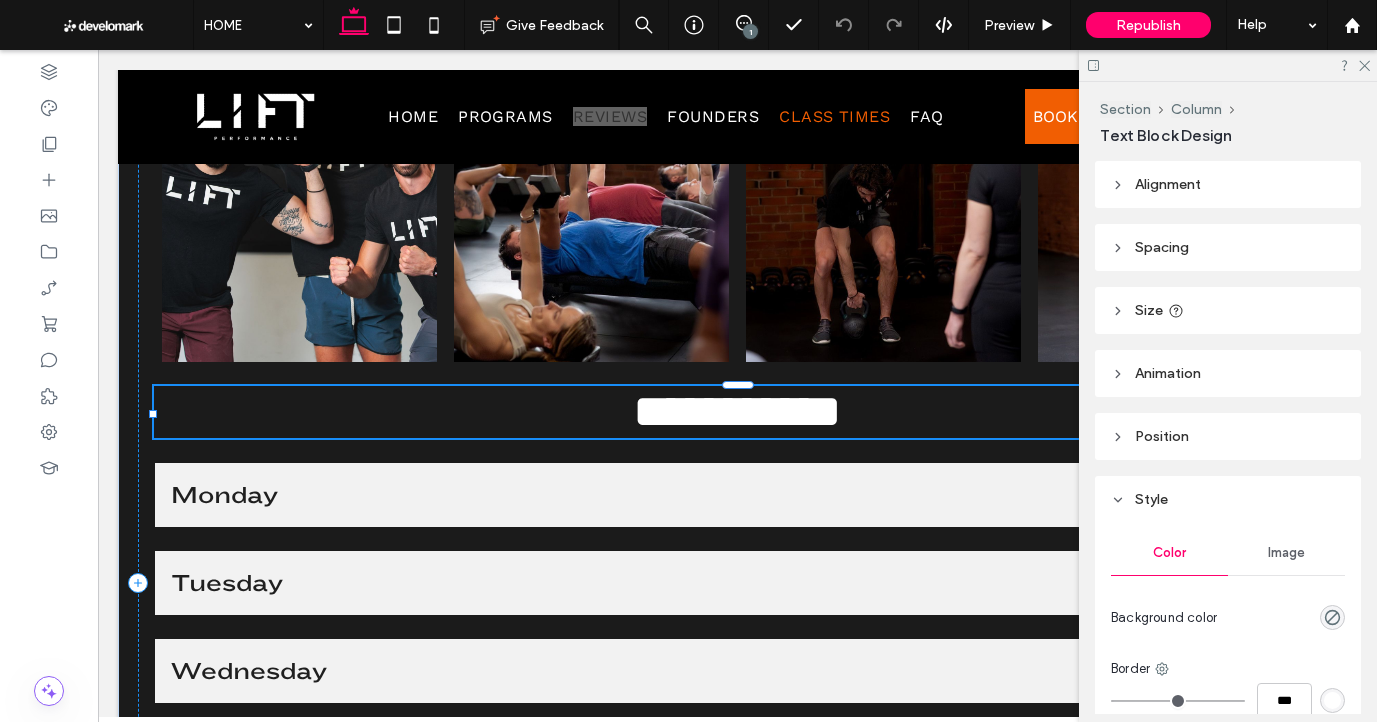 type on "**********" 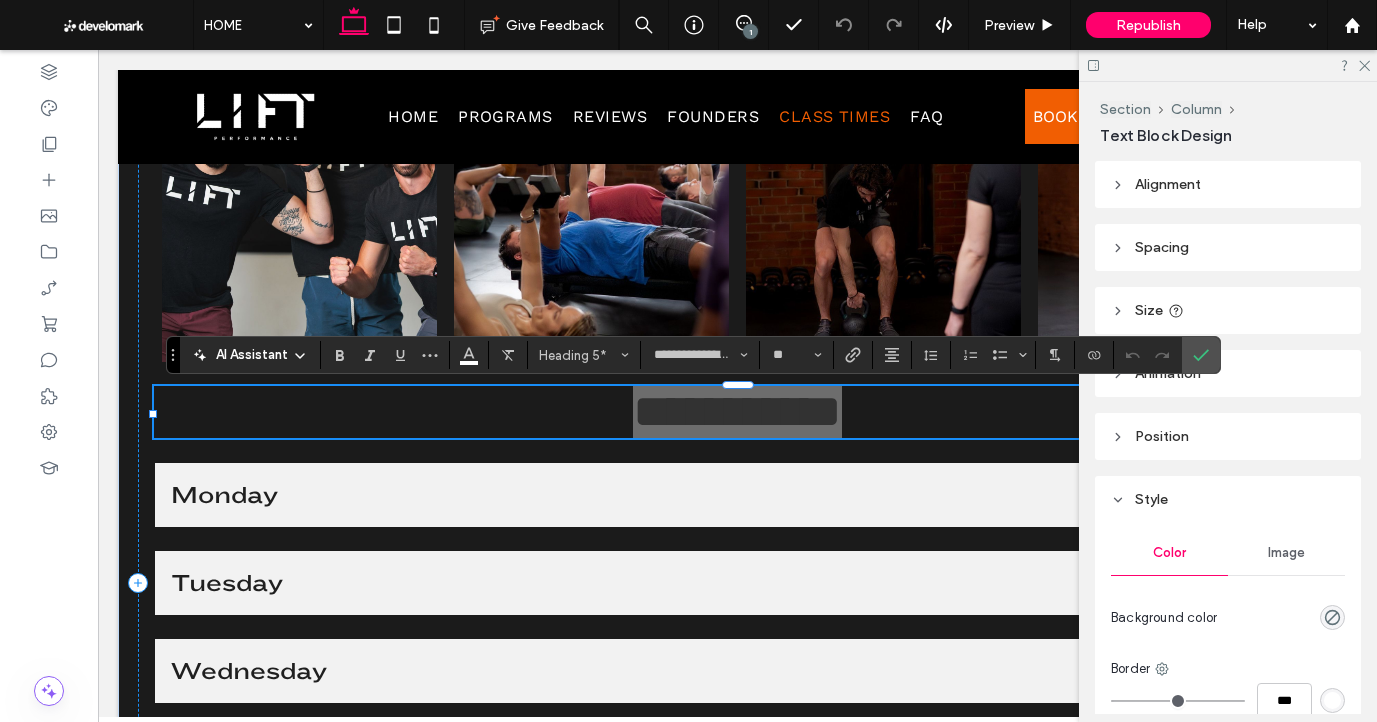 drag, startPoint x: 1195, startPoint y: 344, endPoint x: 1294, endPoint y: 208, distance: 168.21712 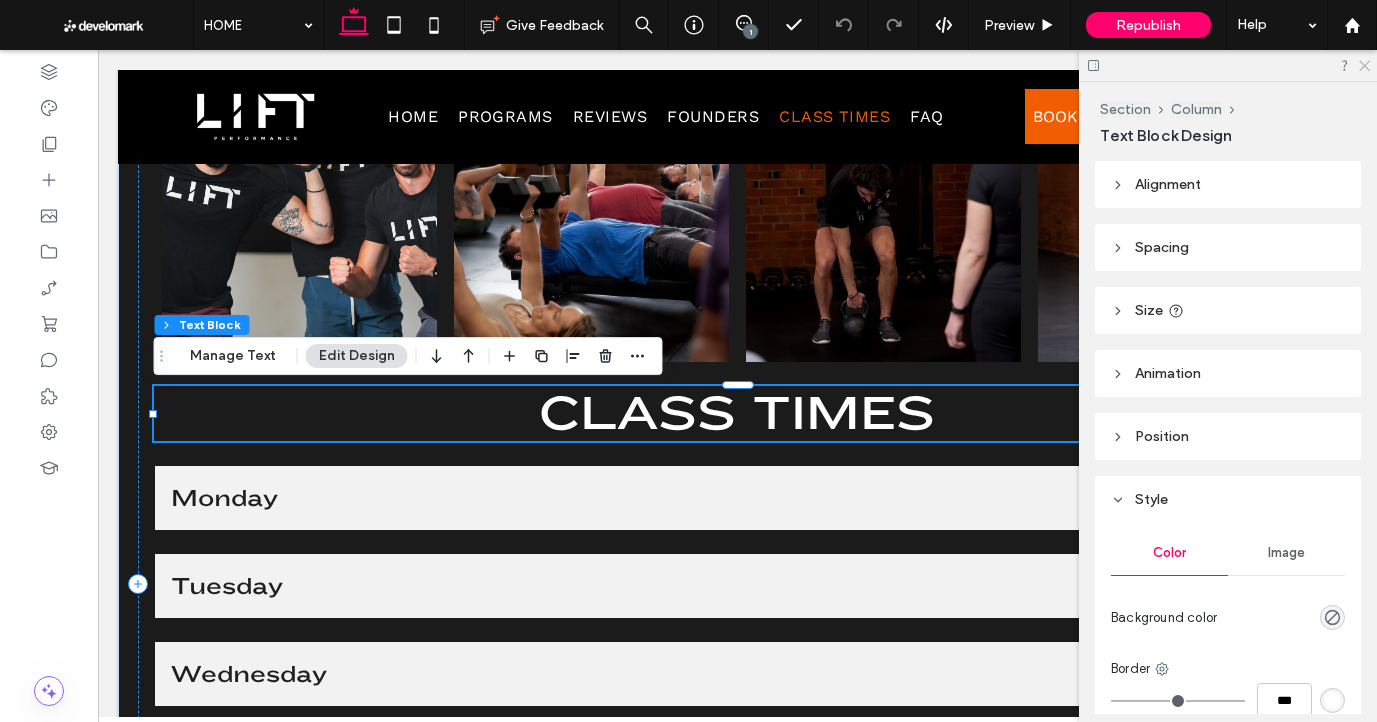 click 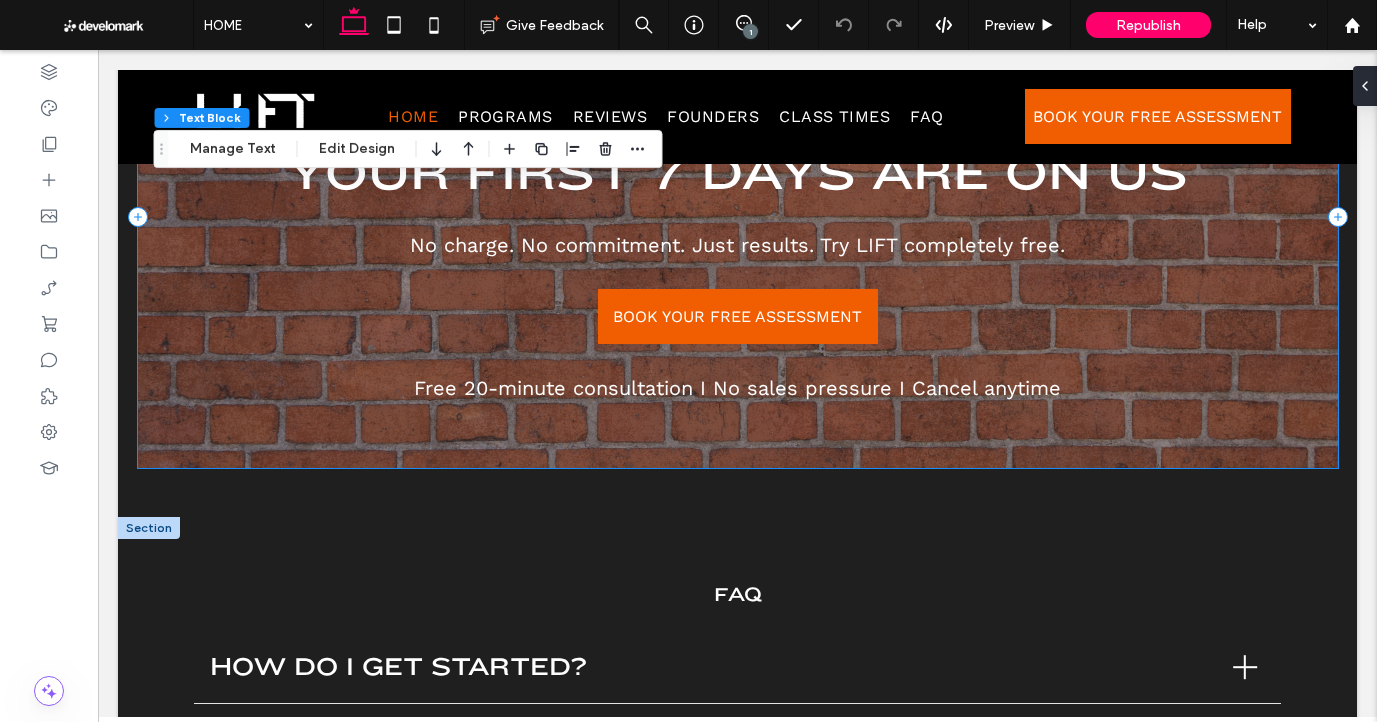 scroll, scrollTop: 7884, scrollLeft: 0, axis: vertical 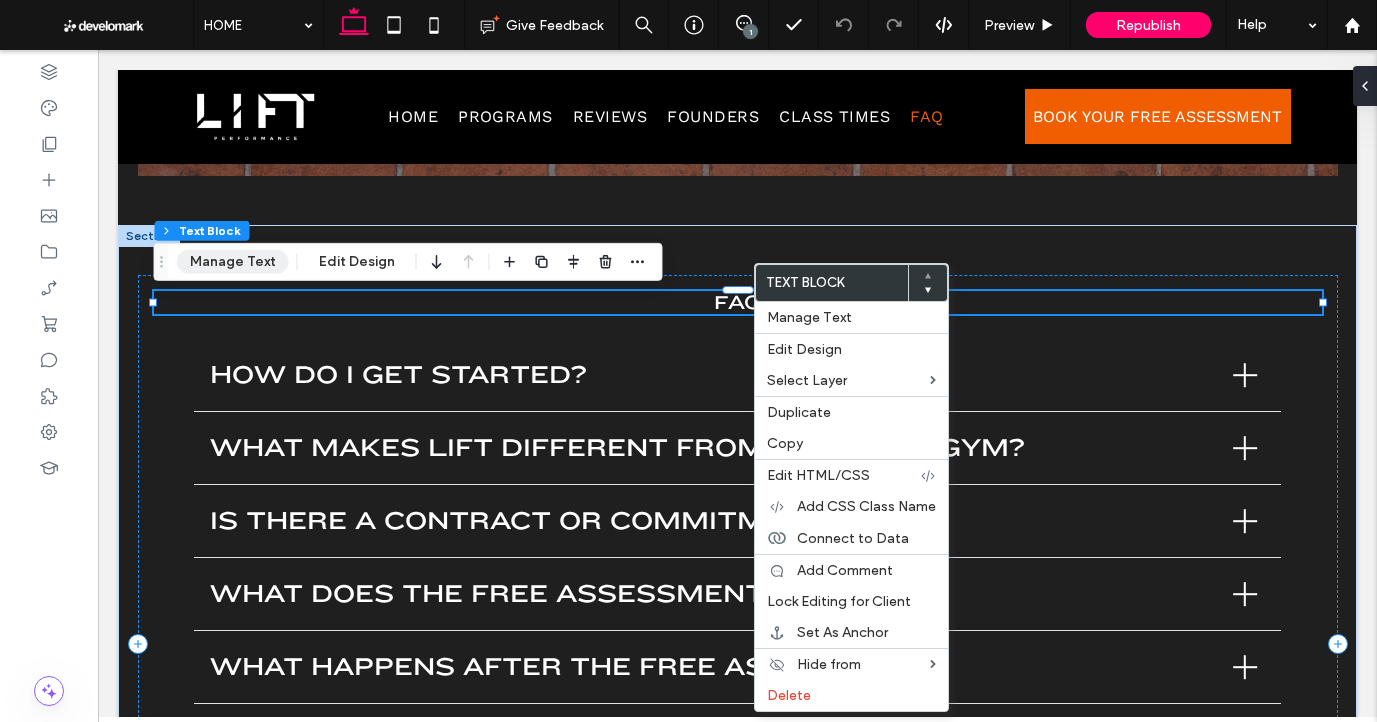 click on "Manage Text" at bounding box center [233, 262] 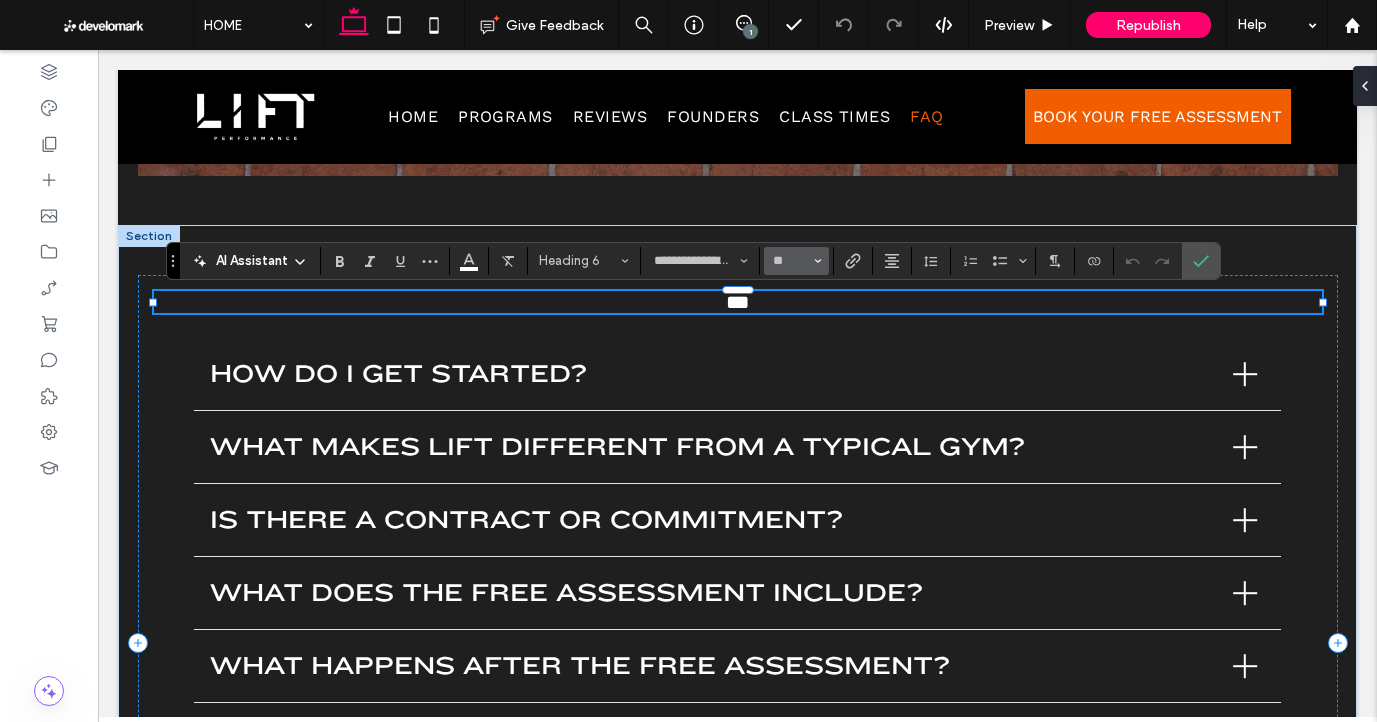 click on "**" at bounding box center [790, 261] 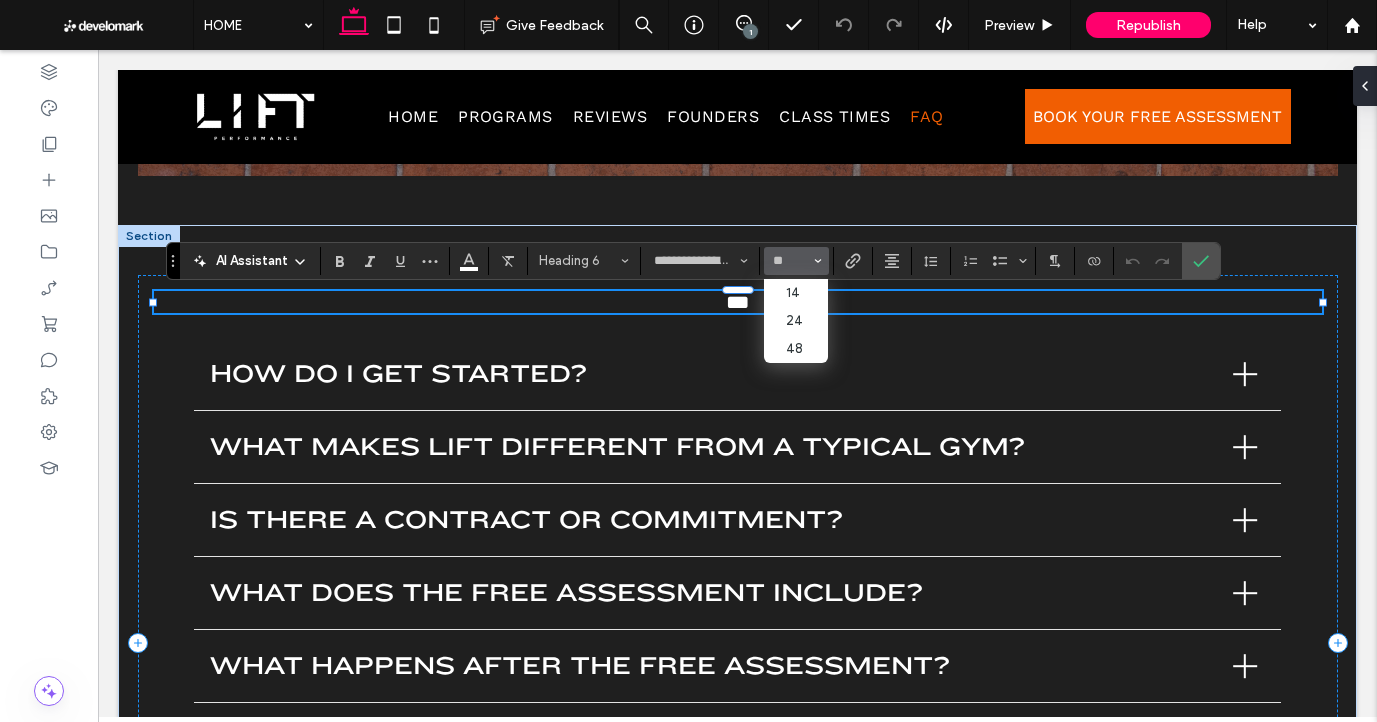 type on "**" 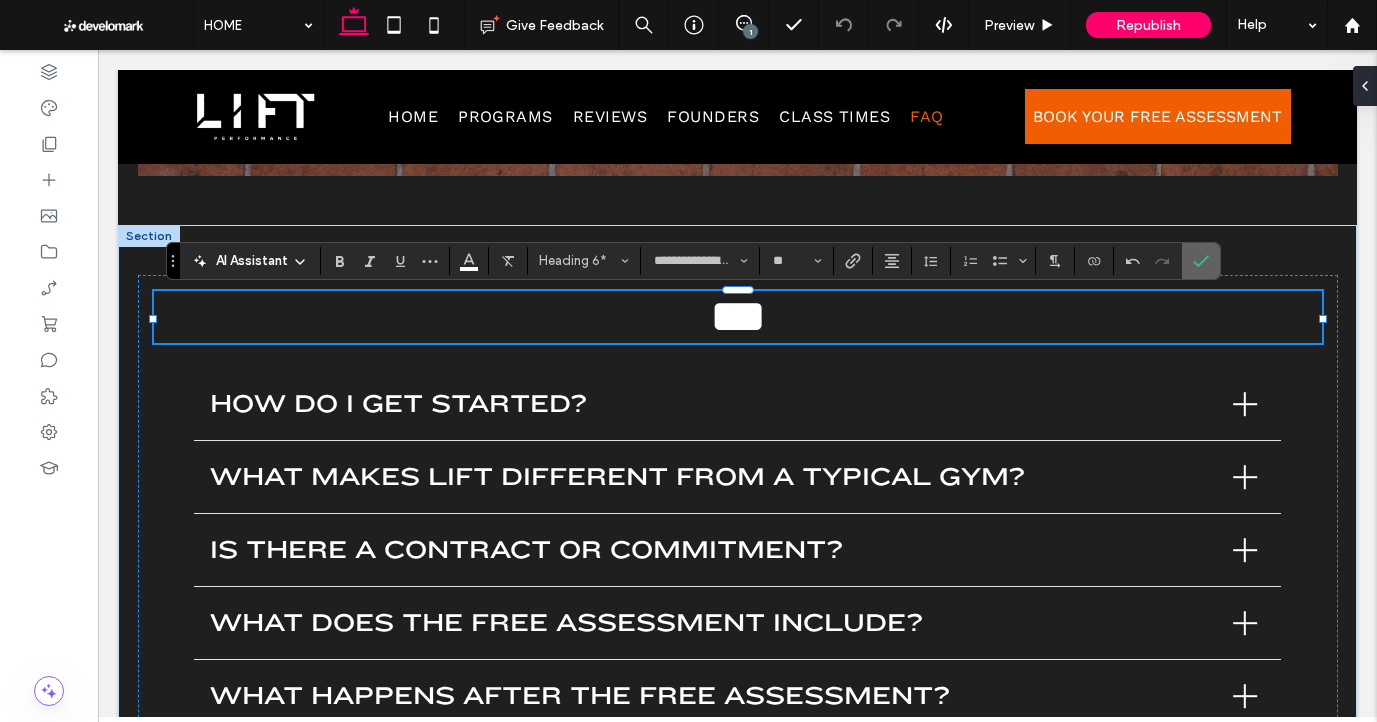 click at bounding box center (1201, 261) 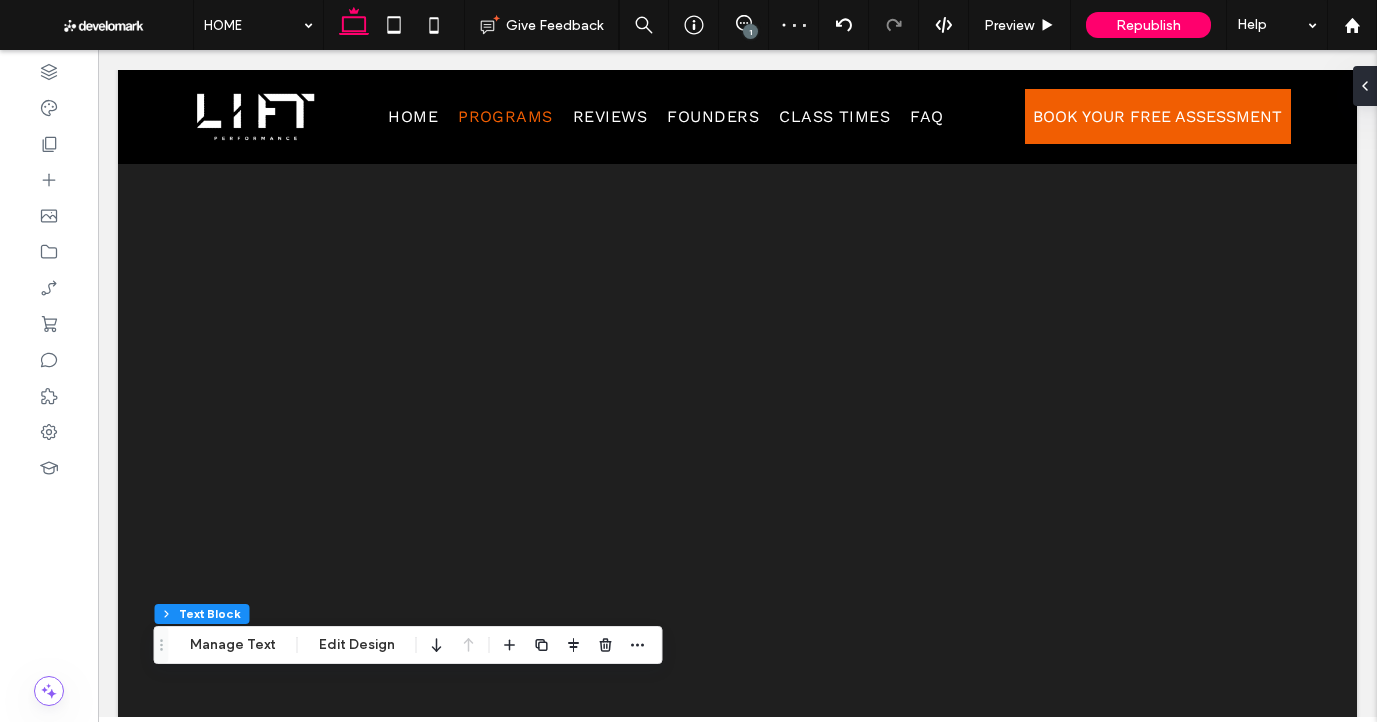scroll, scrollTop: 0, scrollLeft: 0, axis: both 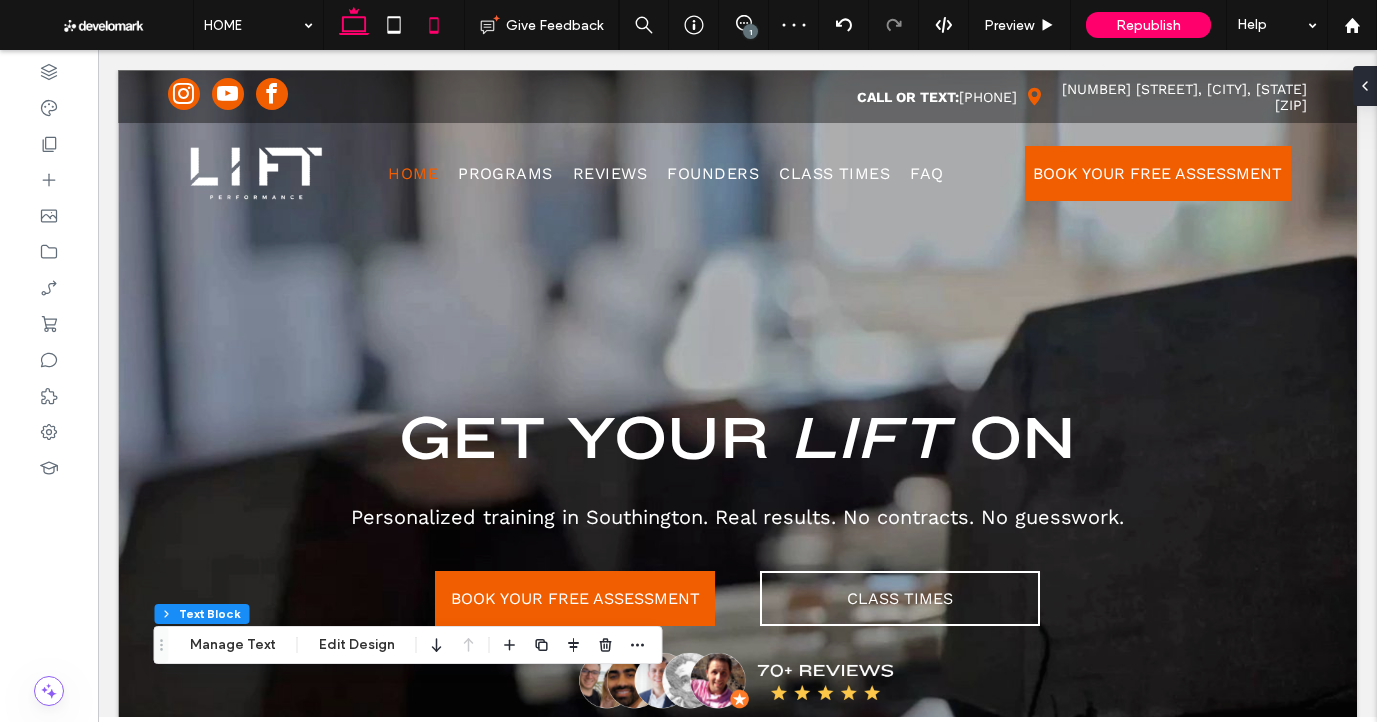 click 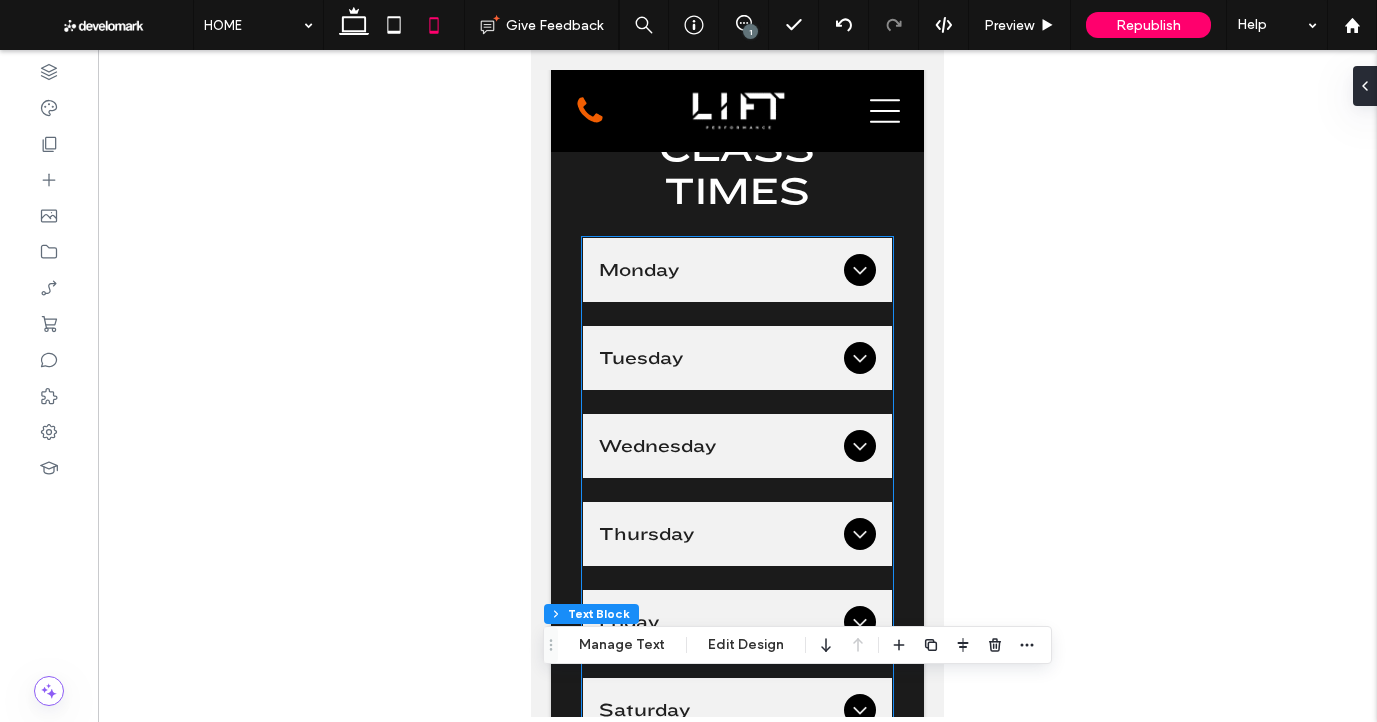 scroll, scrollTop: 9279, scrollLeft: 0, axis: vertical 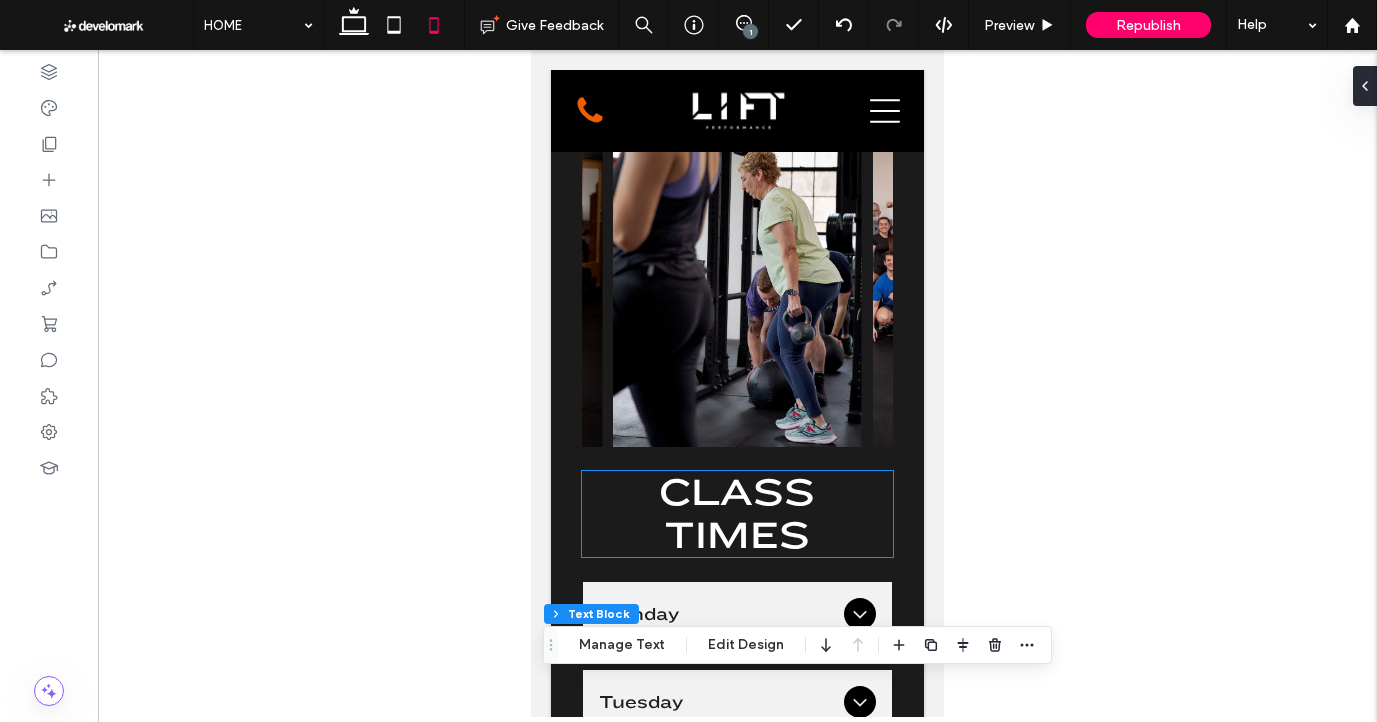 click on "CLASS TIMES" at bounding box center (737, 514) 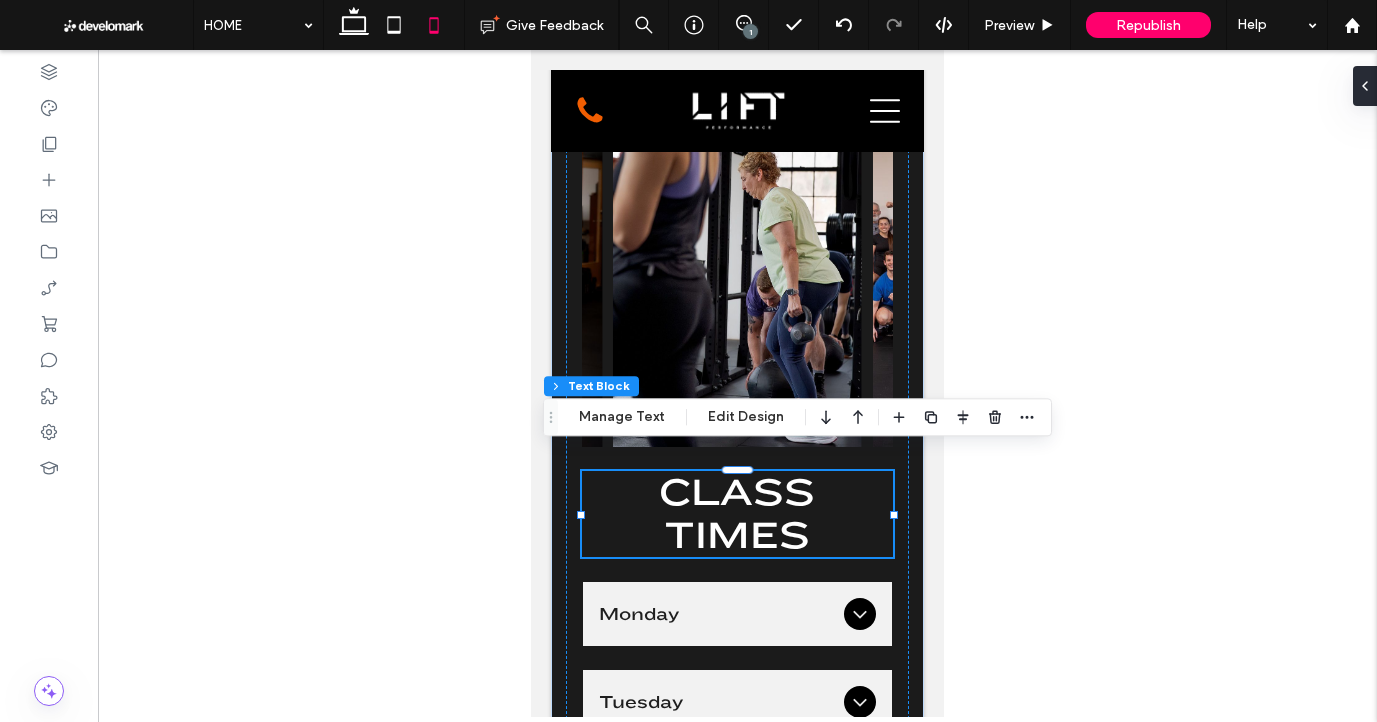 click on "CLASS TIMES" at bounding box center (737, 514) 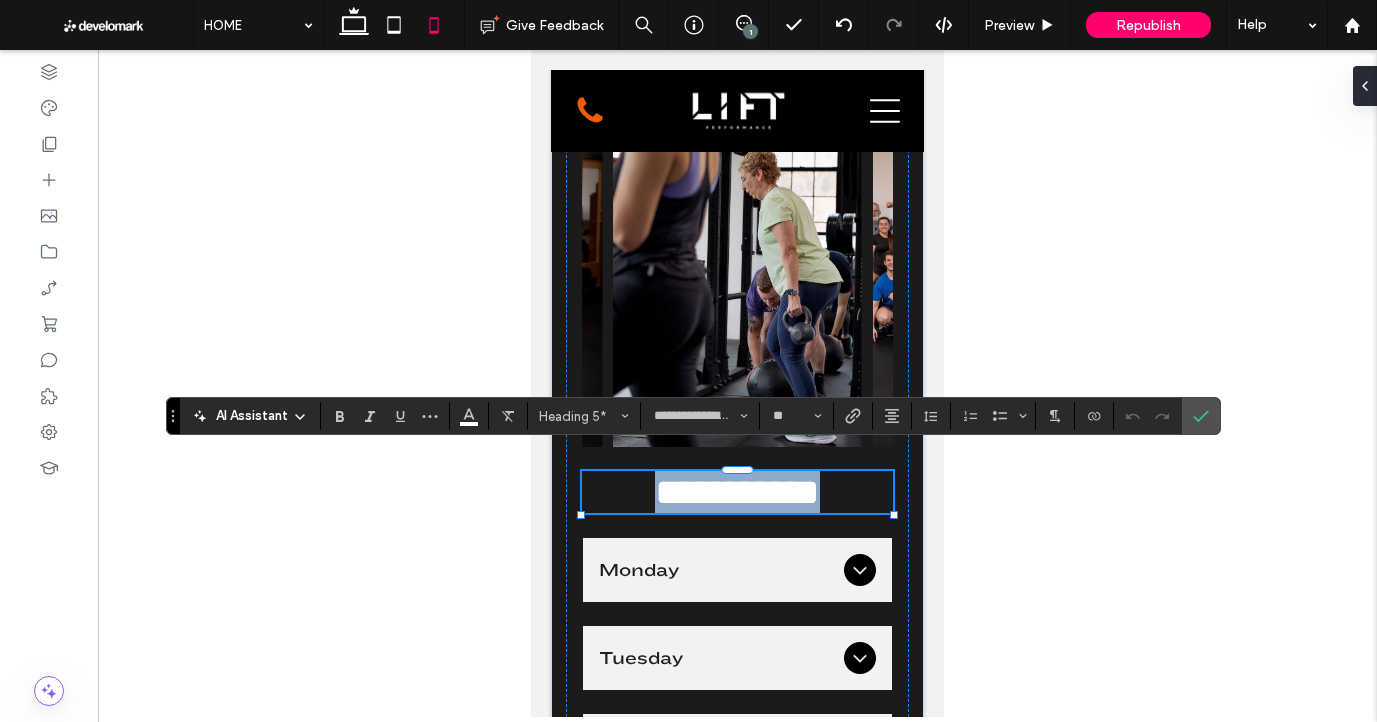 drag, startPoint x: 718, startPoint y: 491, endPoint x: 708, endPoint y: 495, distance: 10.770329 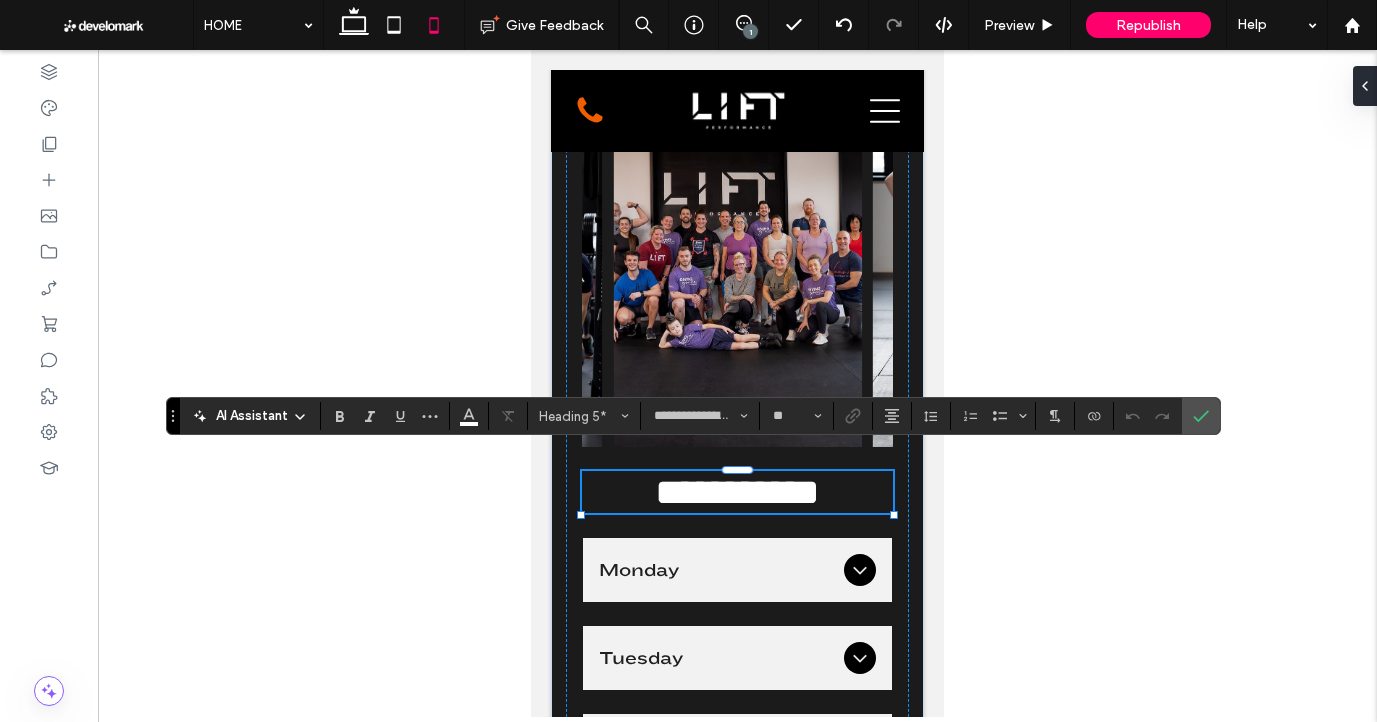 click on "**********" at bounding box center [737, 492] 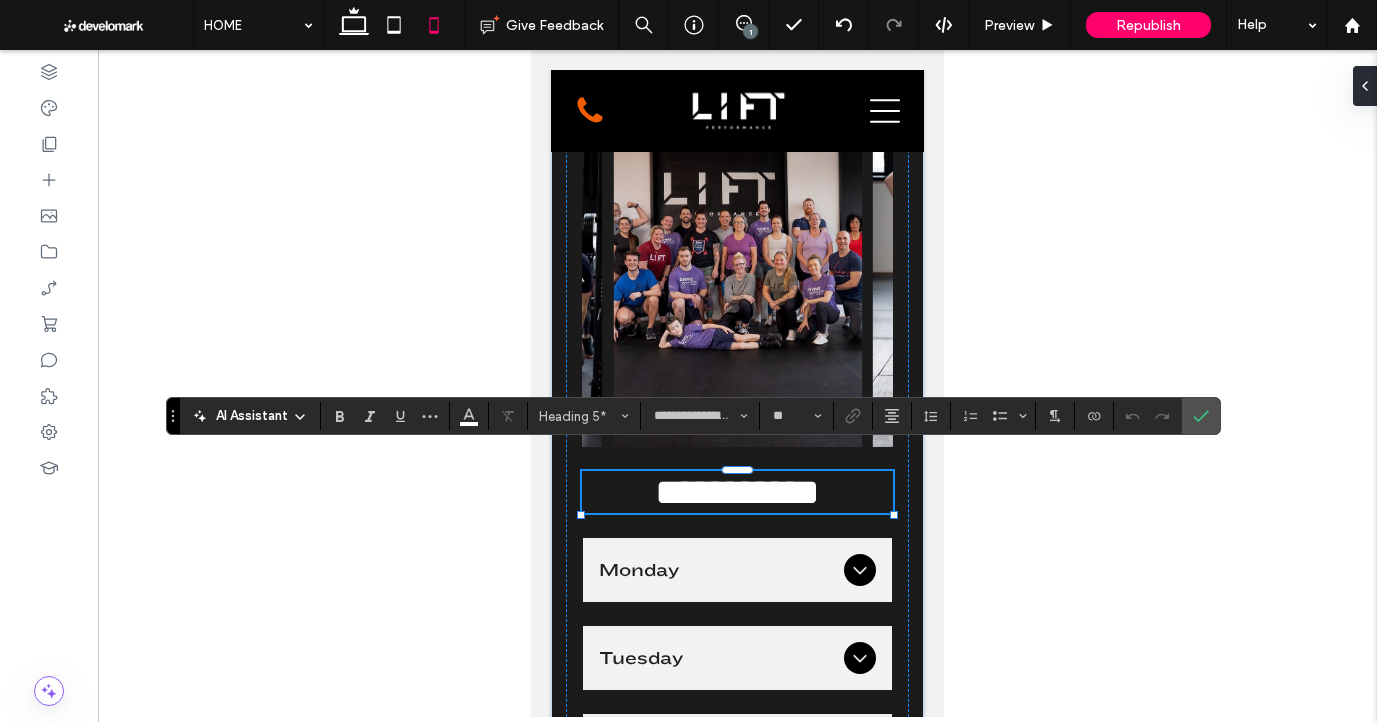 type 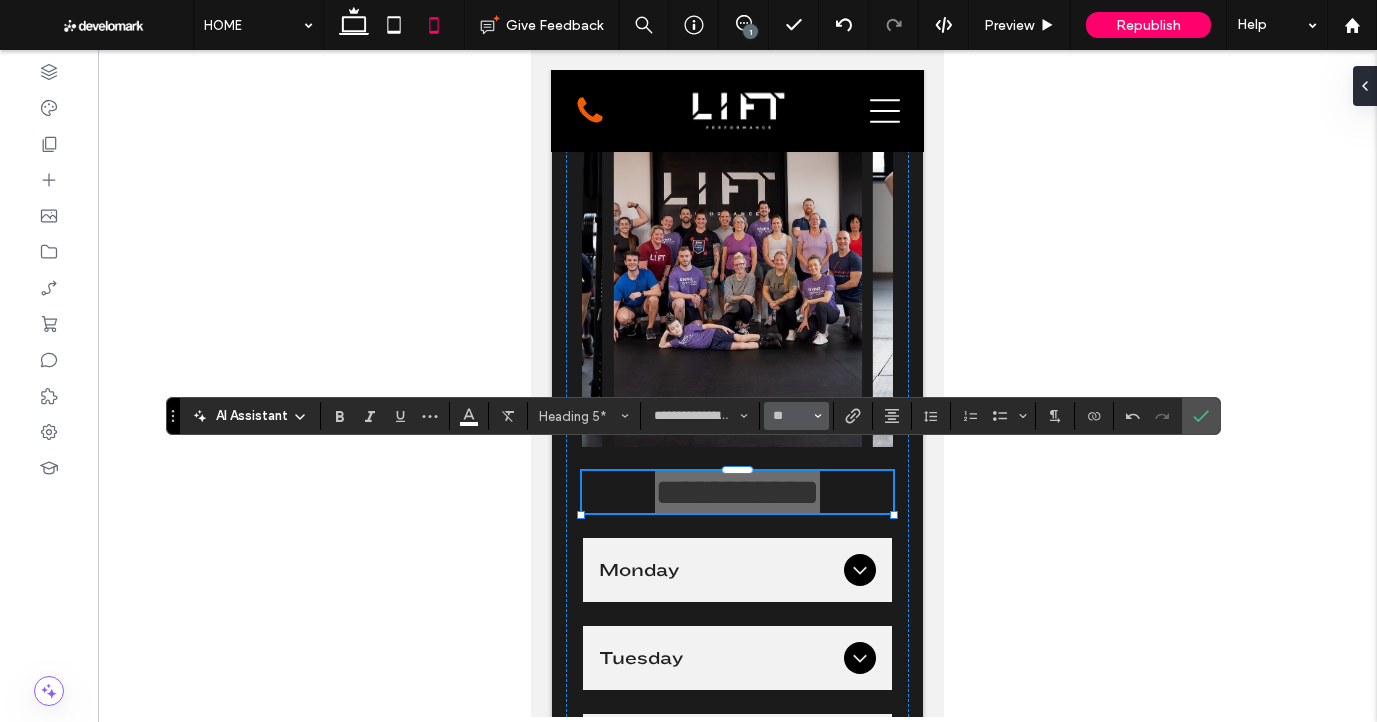 click on "**" at bounding box center (790, 416) 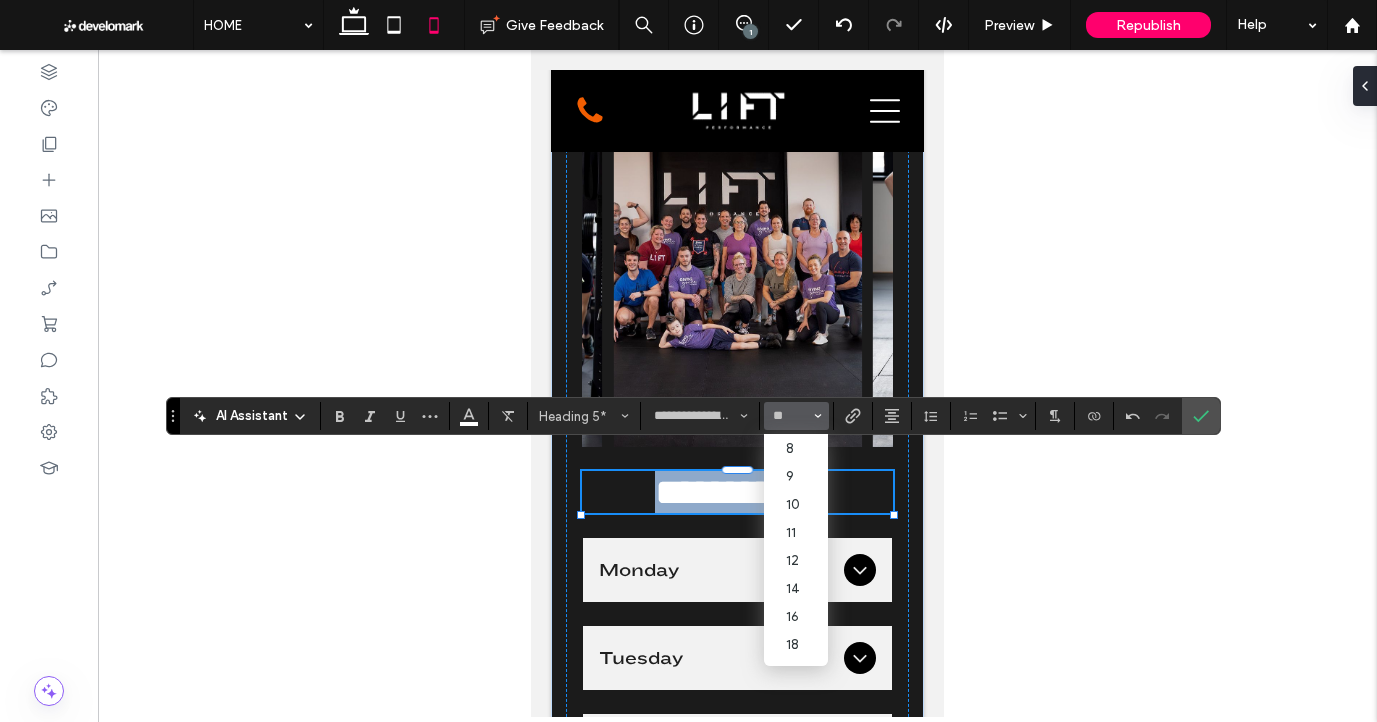 type on "**" 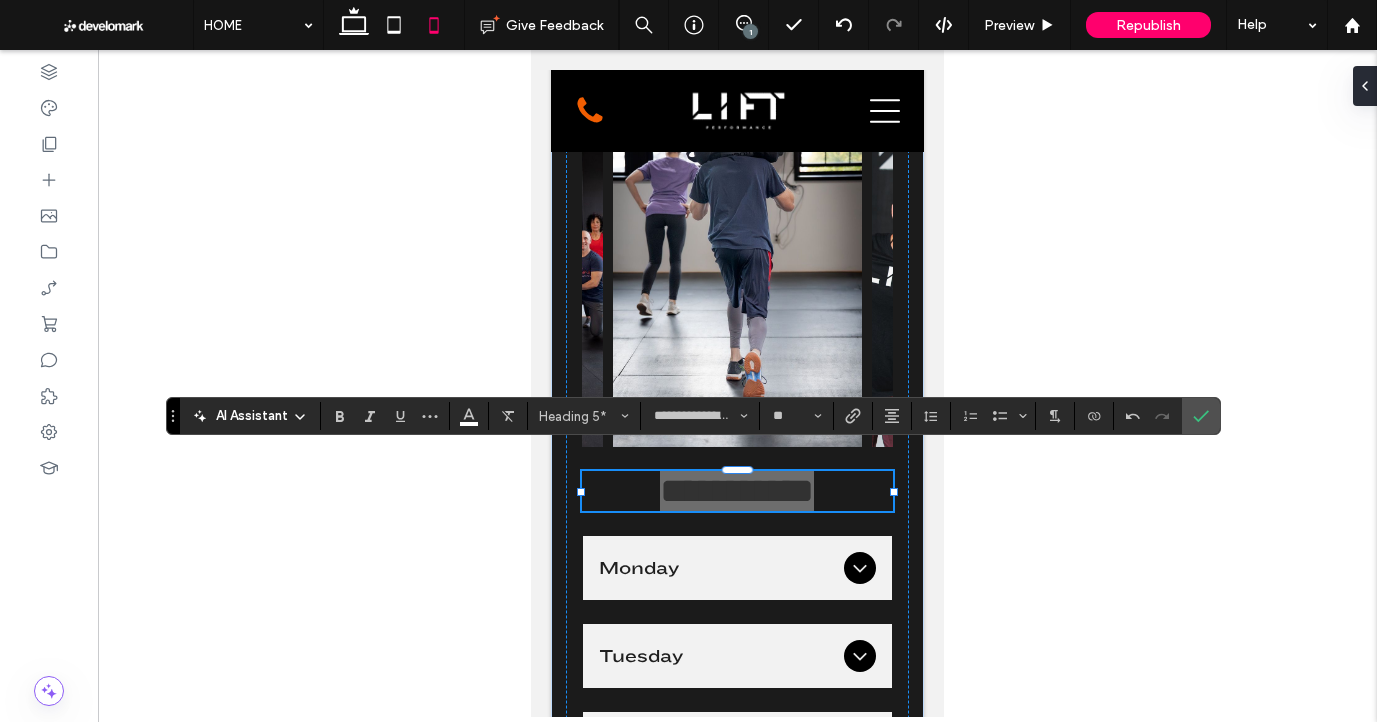 click 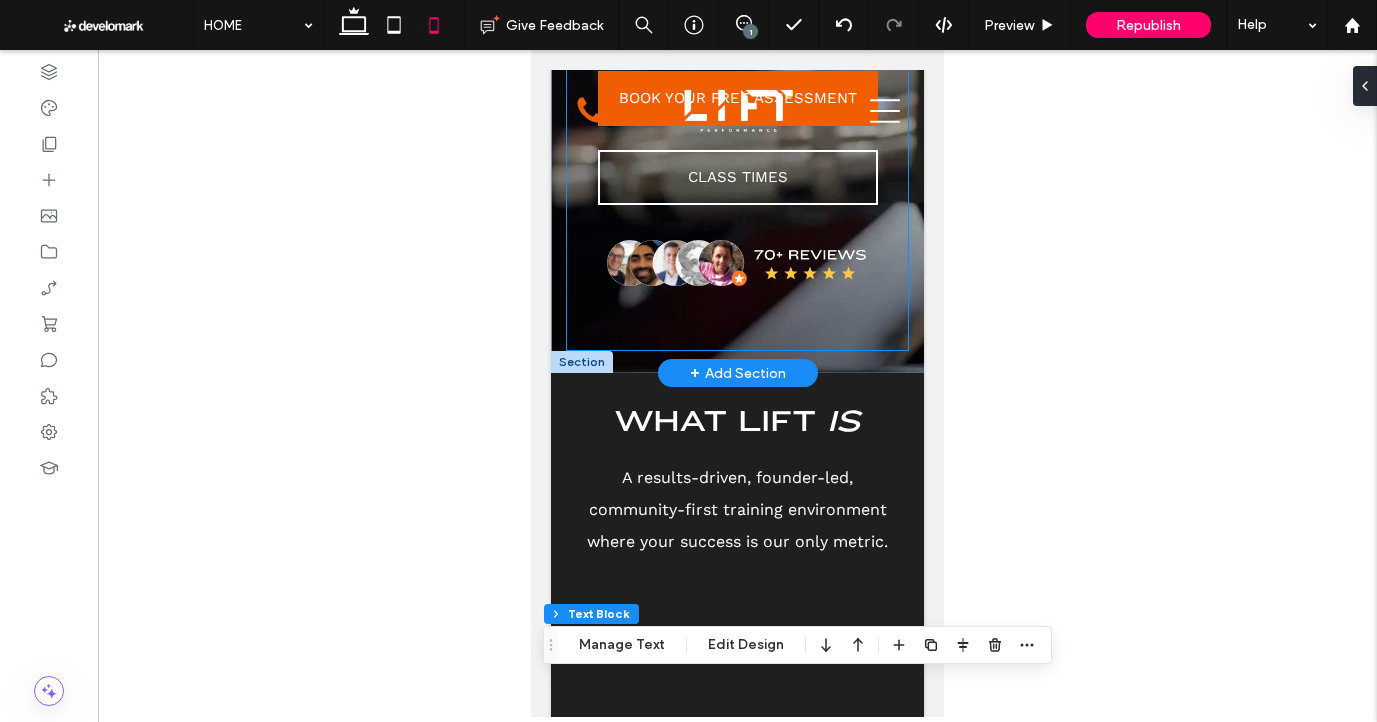 scroll, scrollTop: 0, scrollLeft: 0, axis: both 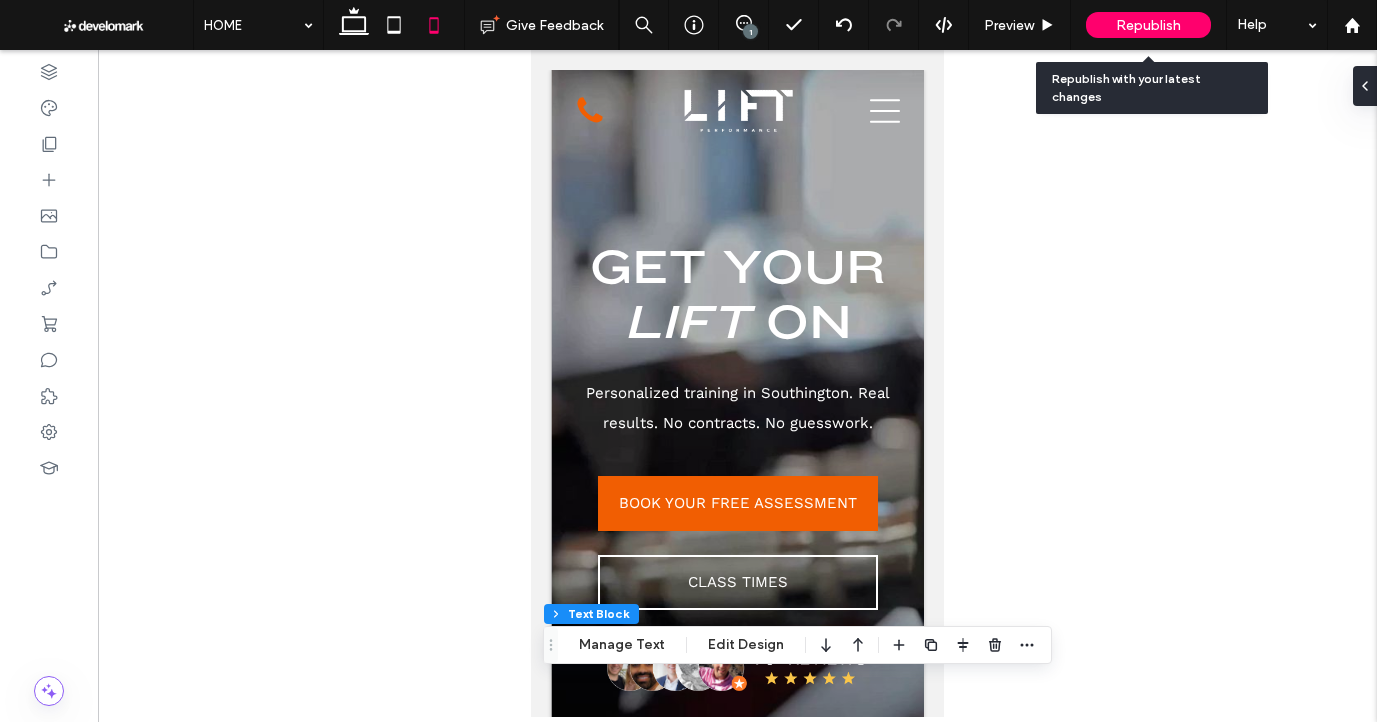 click on "Republish" at bounding box center (1148, 25) 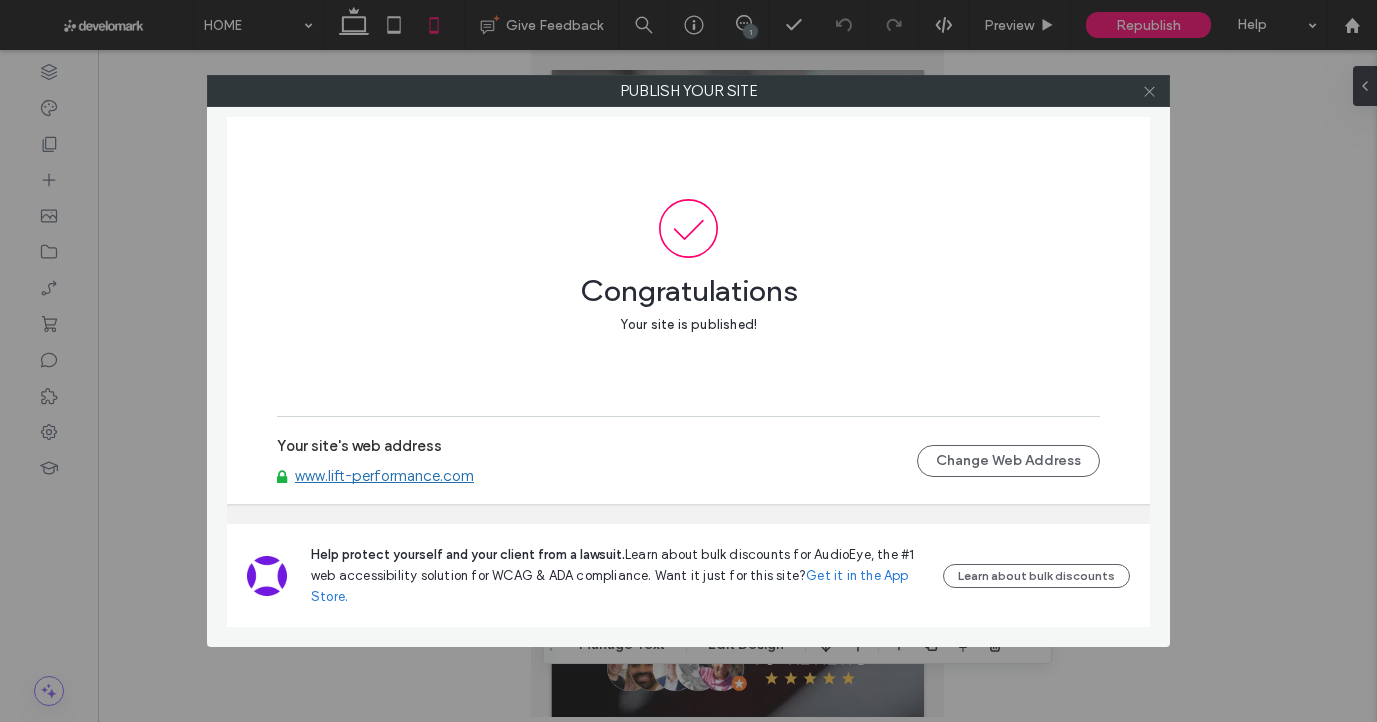 click 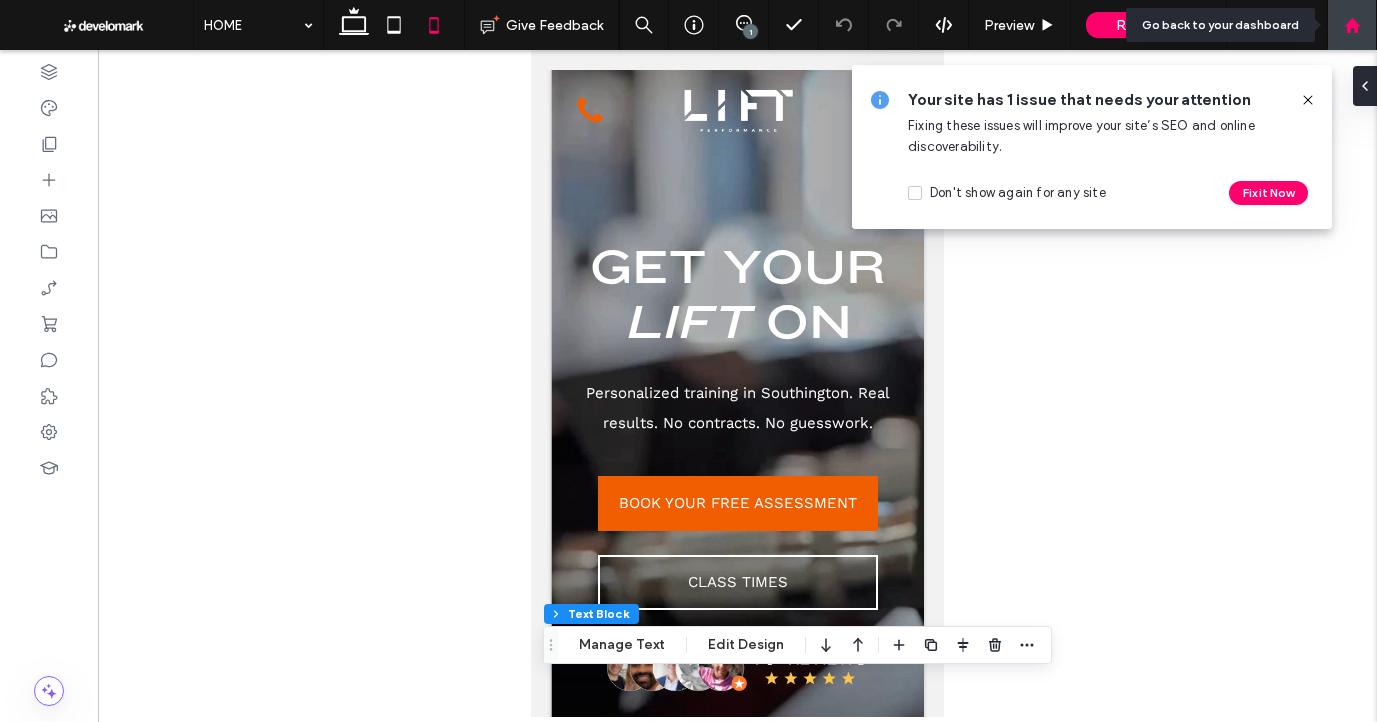 click 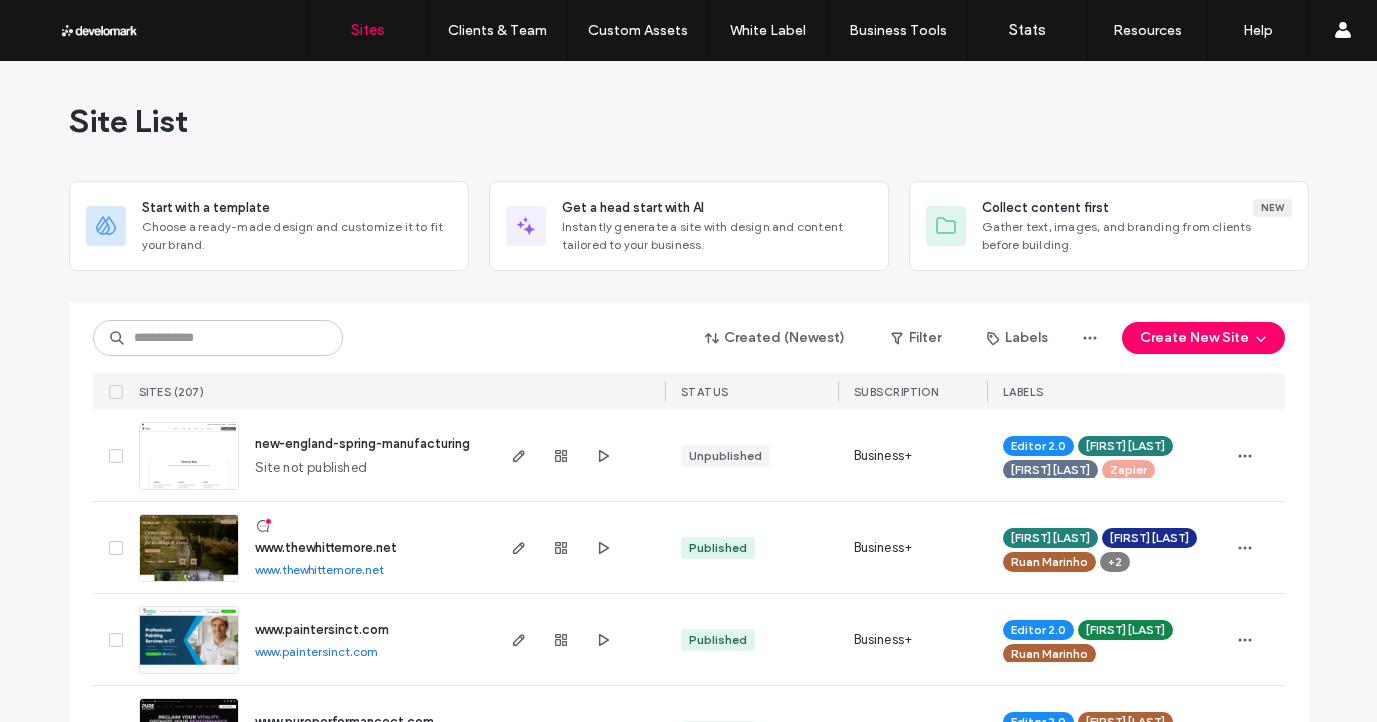 scroll, scrollTop: 0, scrollLeft: 0, axis: both 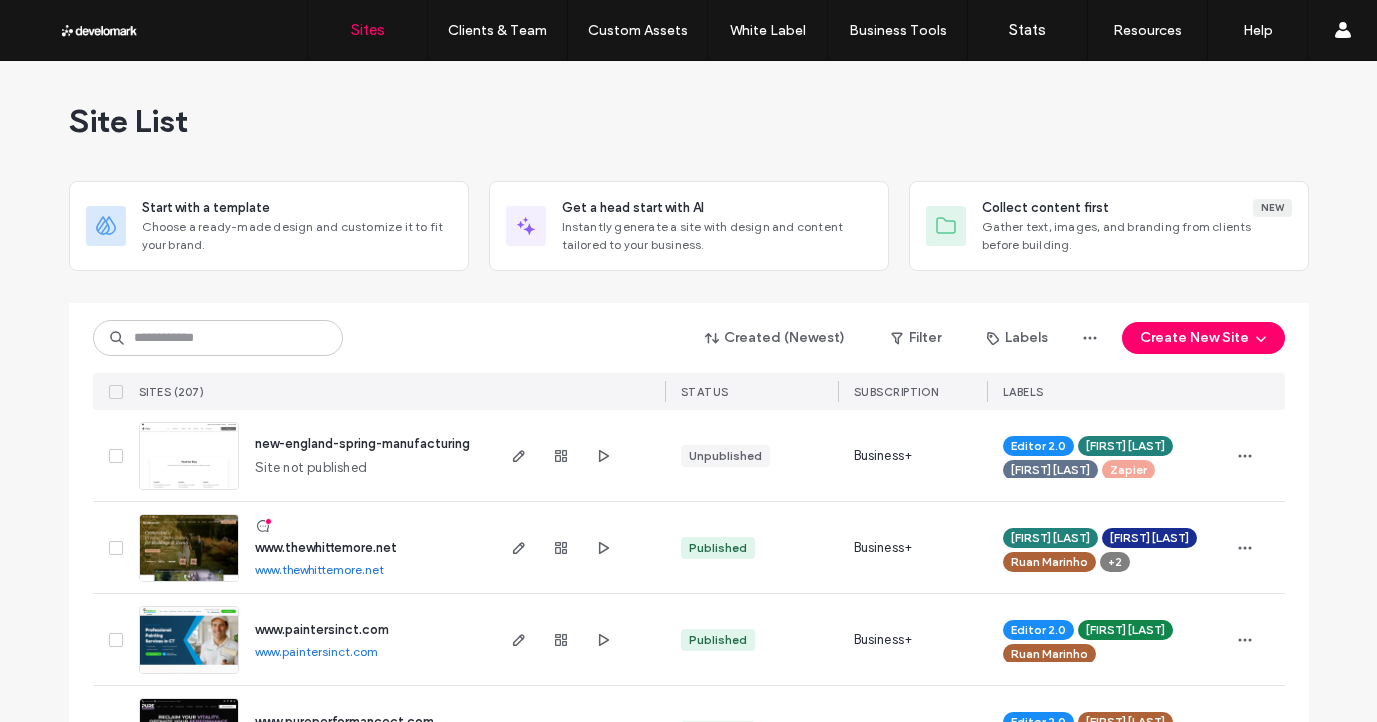 drag, startPoint x: 403, startPoint y: 334, endPoint x: 464, endPoint y: 493, distance: 170.29973 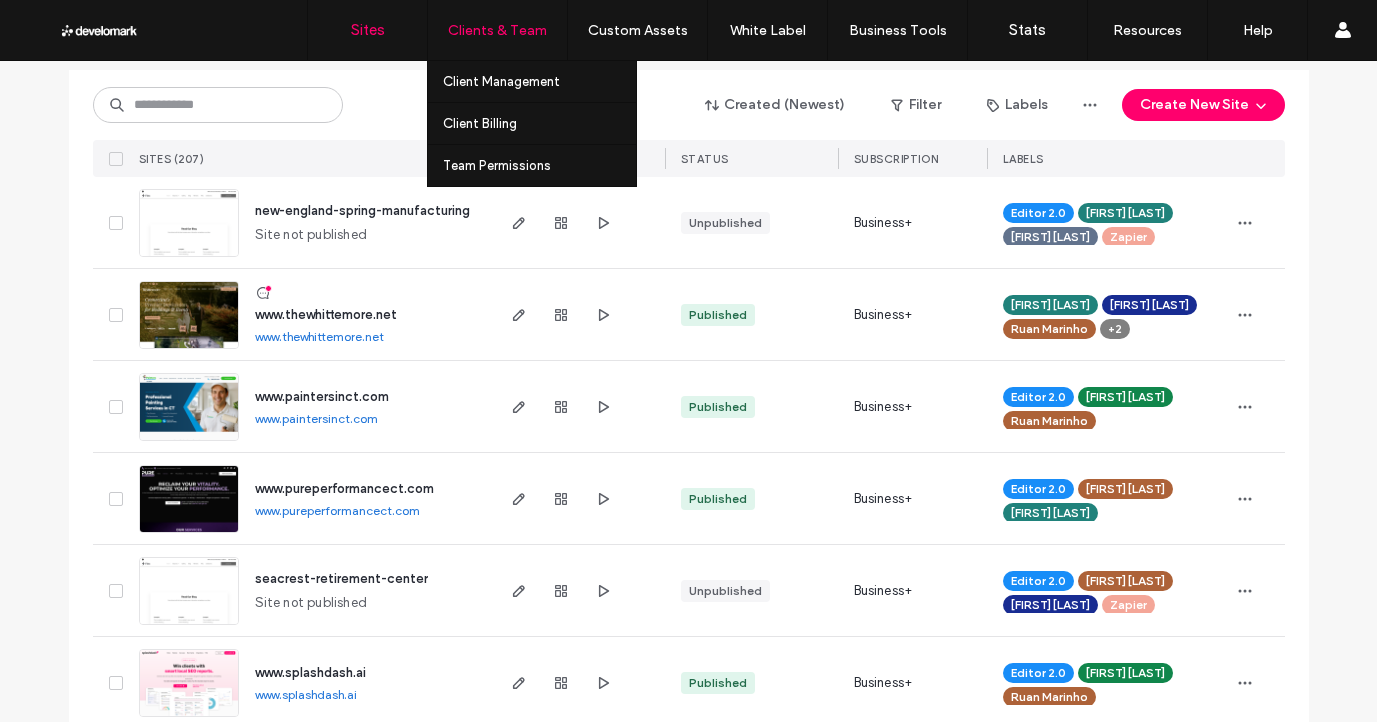 scroll, scrollTop: 0, scrollLeft: 0, axis: both 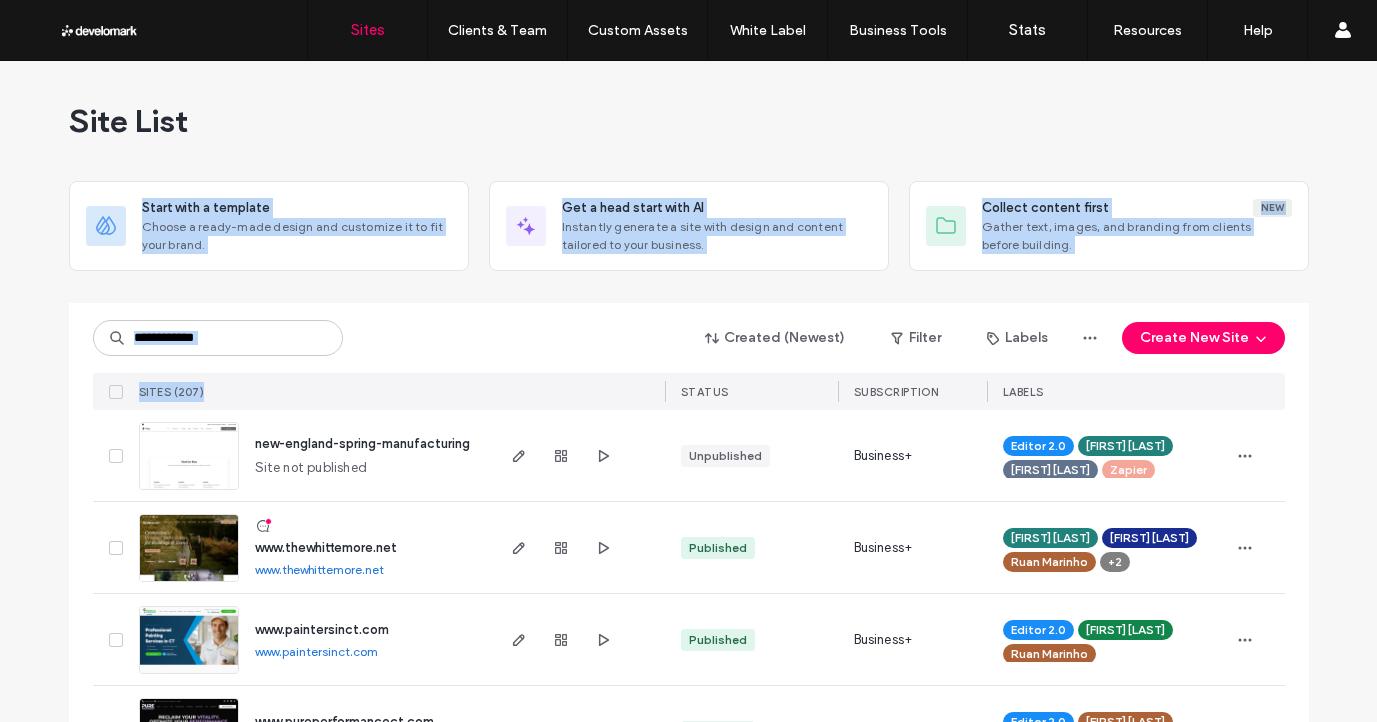 drag, startPoint x: 312, startPoint y: 150, endPoint x: 515, endPoint y: 384, distance: 309.7822 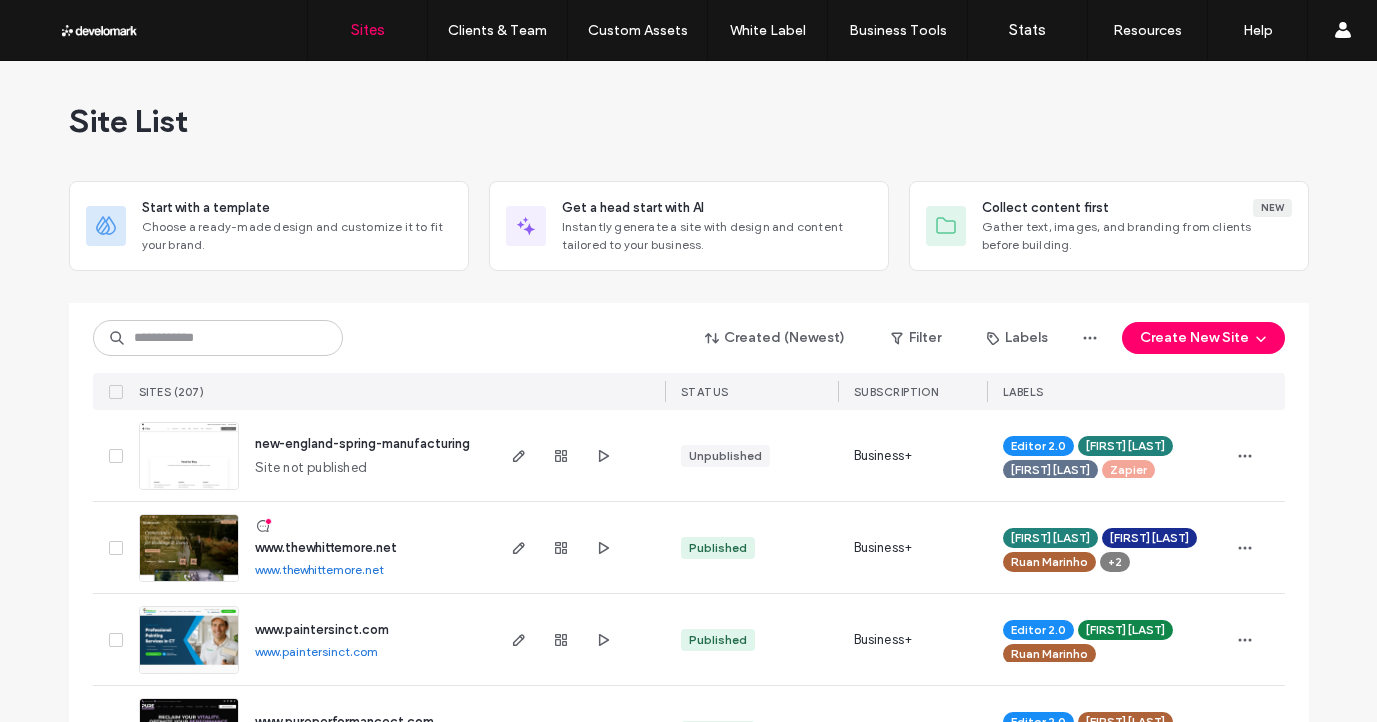 drag, startPoint x: 515, startPoint y: 379, endPoint x: 394, endPoint y: 37, distance: 362.77405 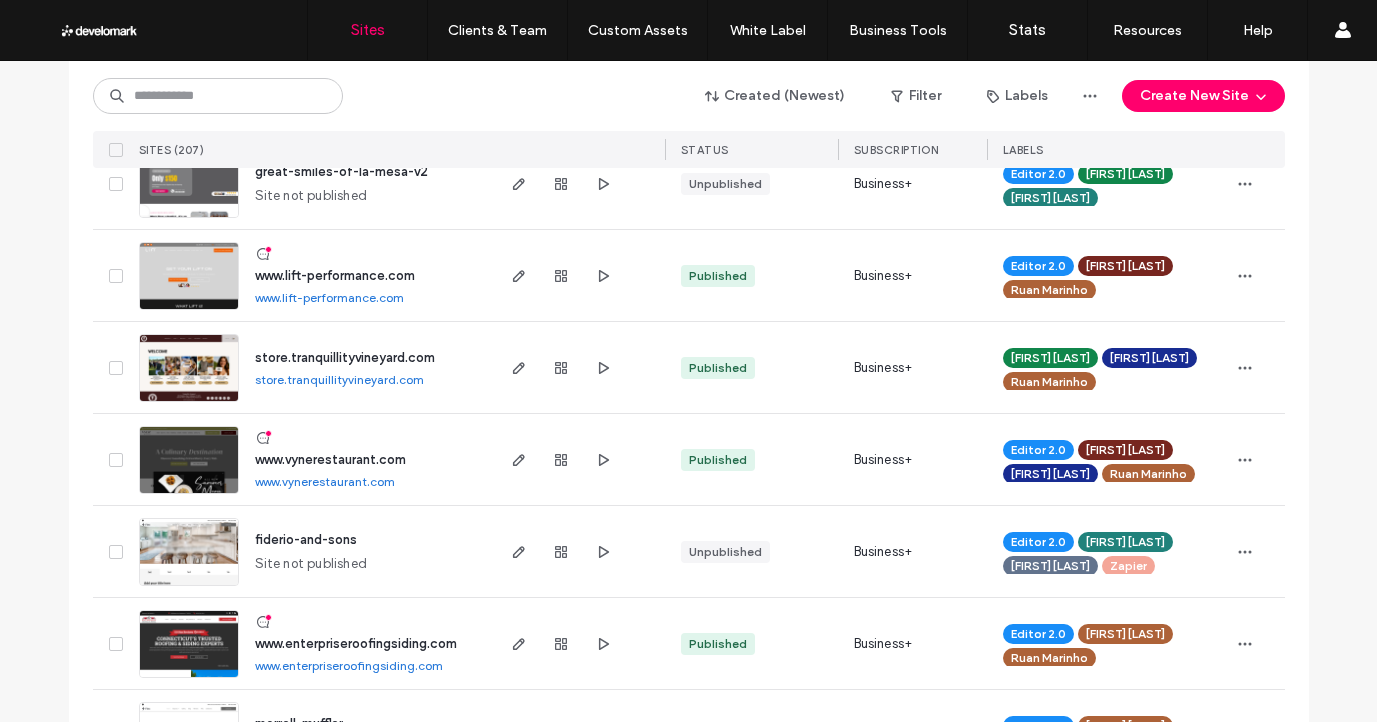 scroll, scrollTop: 1141, scrollLeft: 0, axis: vertical 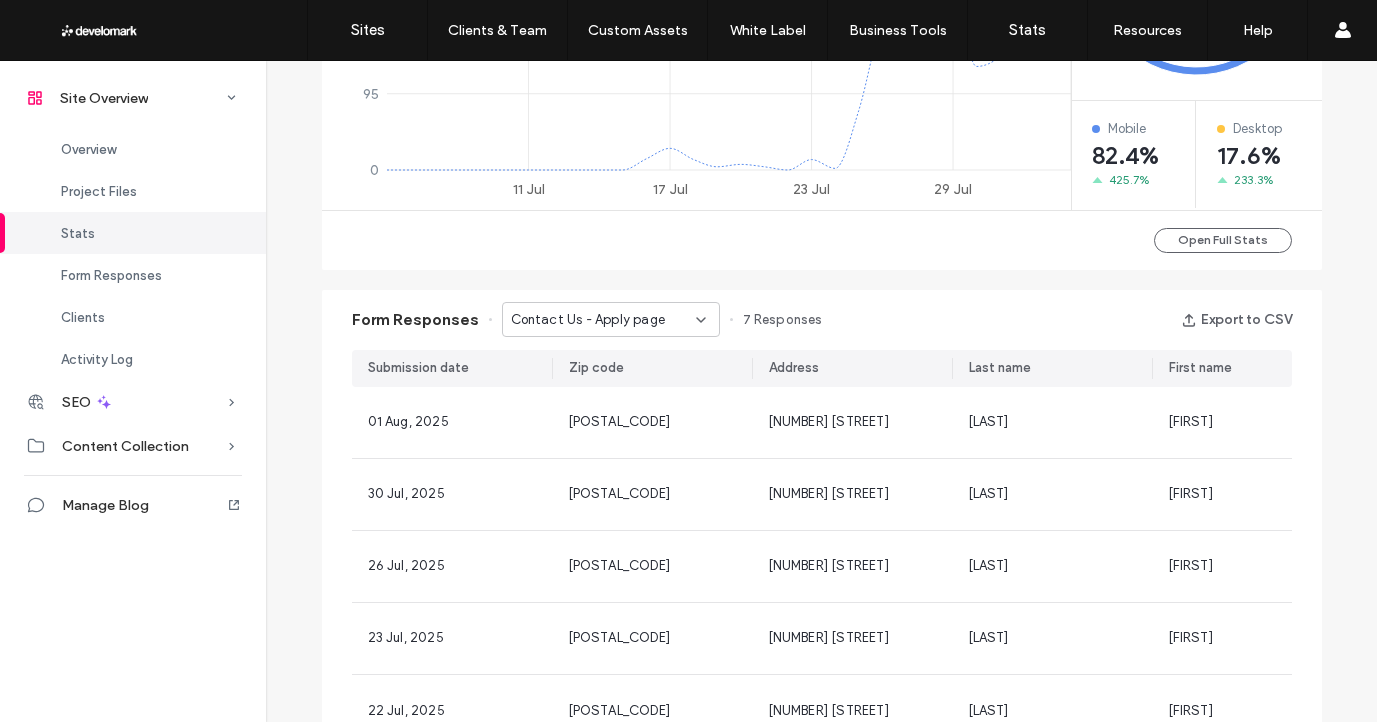 click on "Form Responses Contact Us - Apply page 7 Responses Export to CSV" at bounding box center (822, 320) 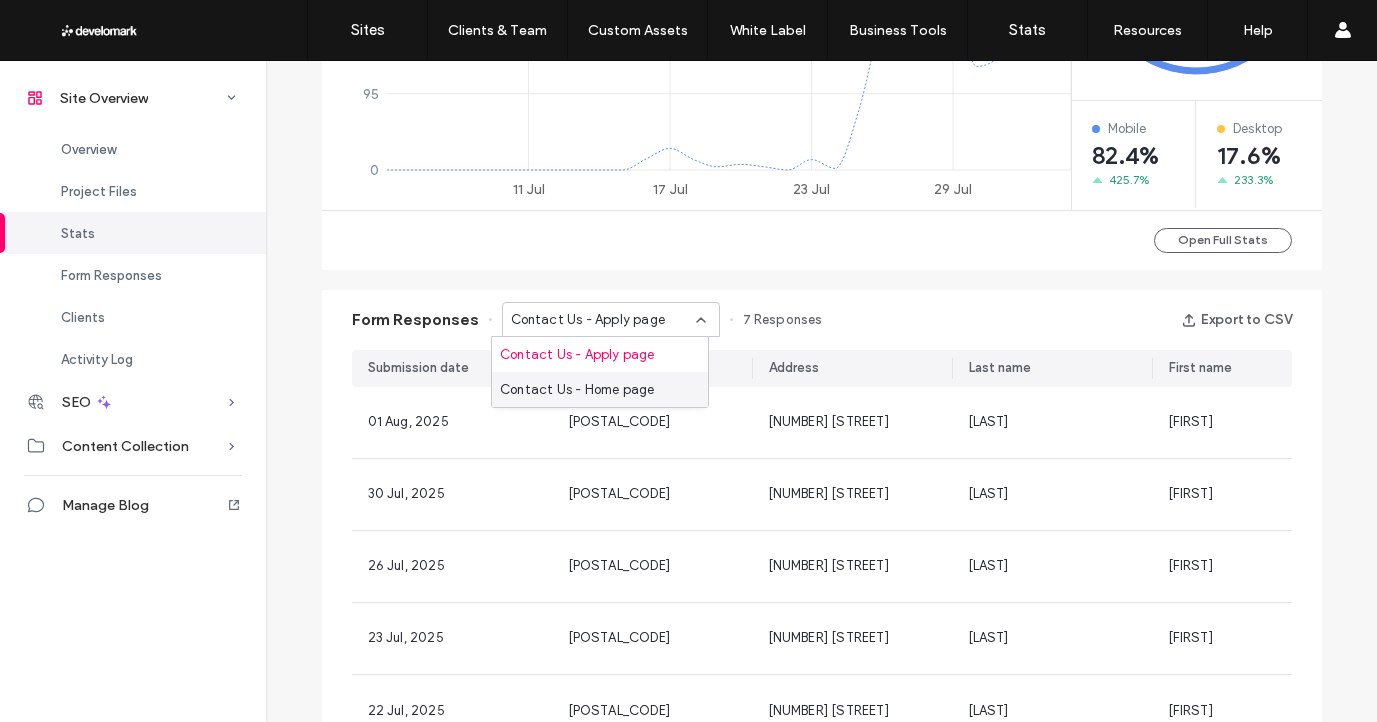 drag, startPoint x: 622, startPoint y: 387, endPoint x: 670, endPoint y: 399, distance: 49.47727 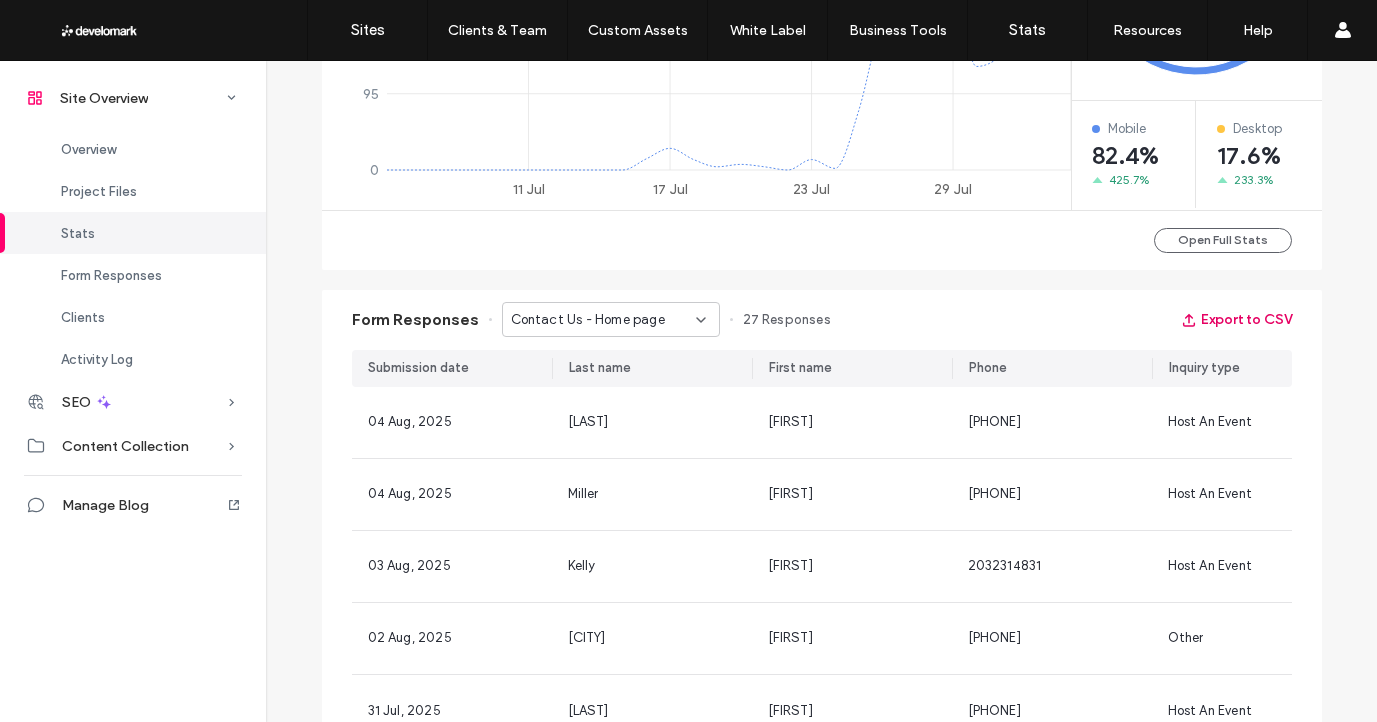 click on "Export to CSV" at bounding box center [1236, 320] 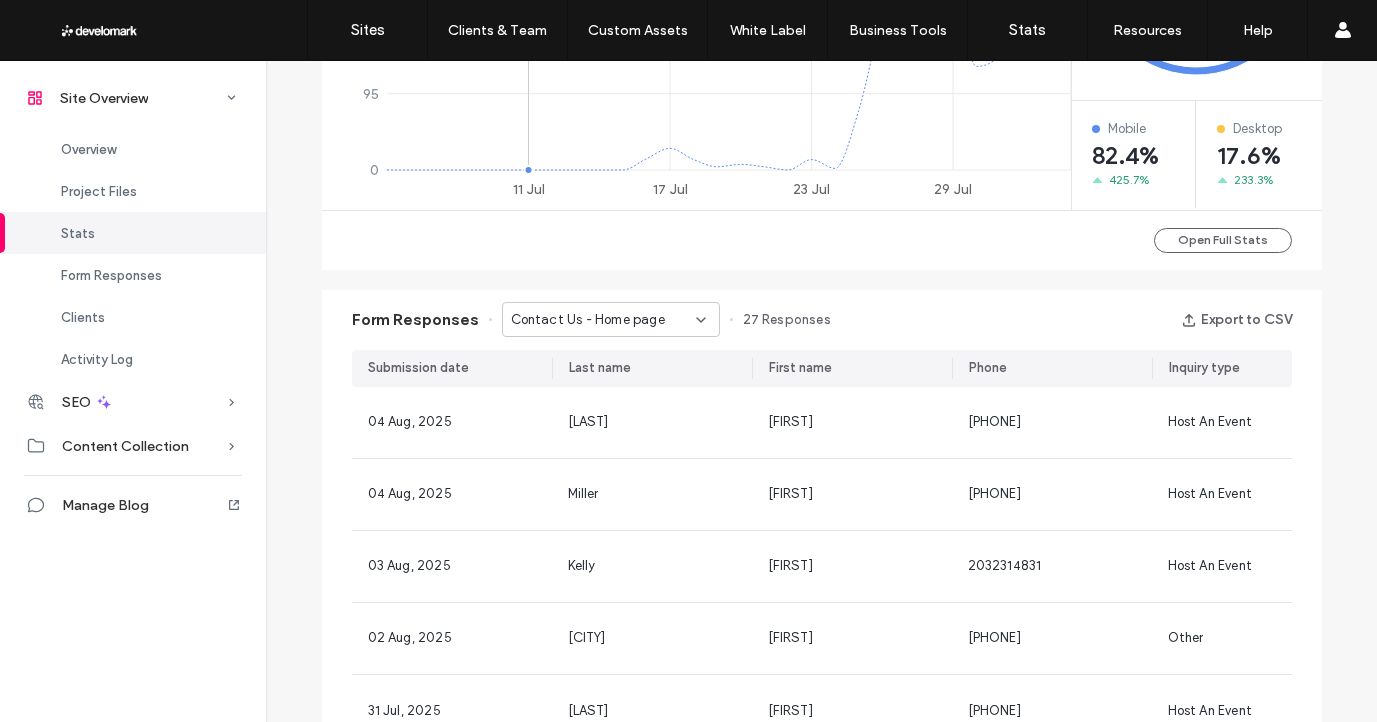 scroll, scrollTop: 579, scrollLeft: 0, axis: vertical 